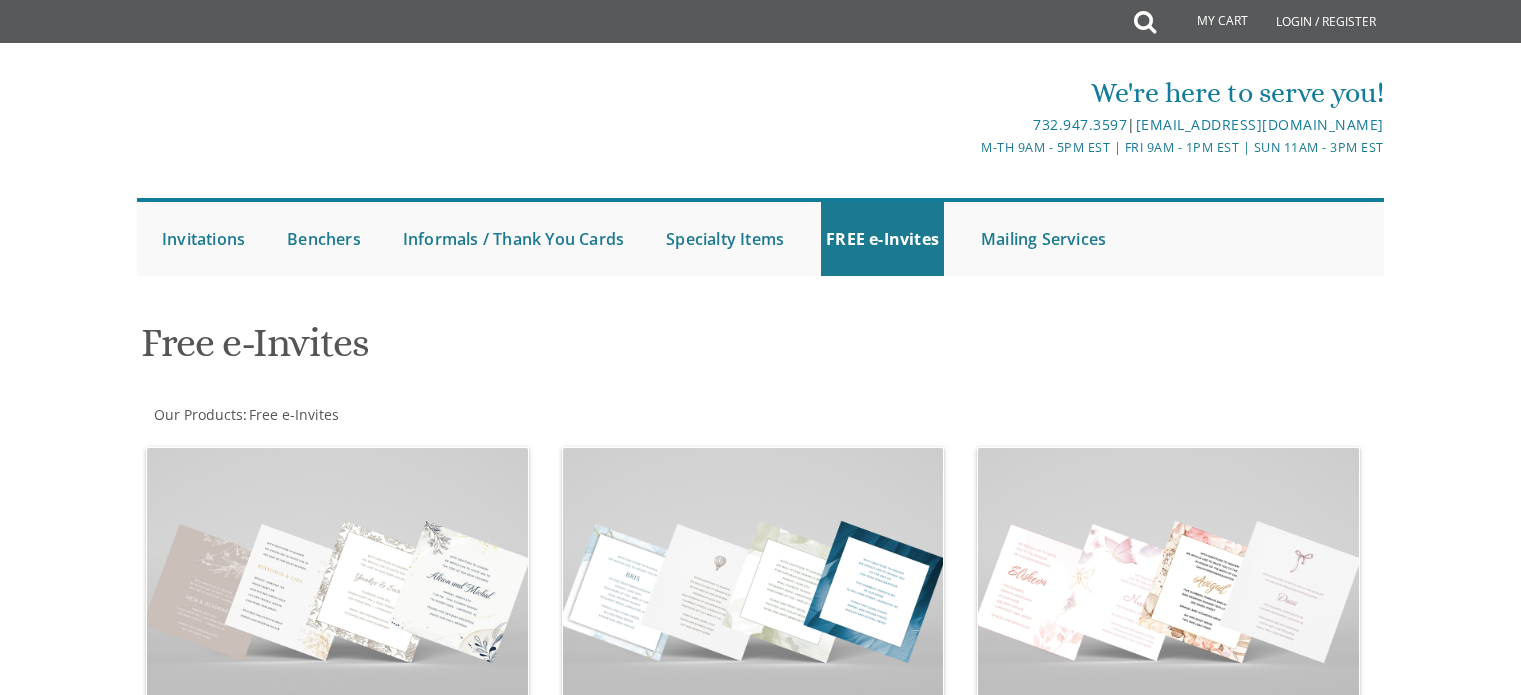 scroll, scrollTop: 0, scrollLeft: 0, axis: both 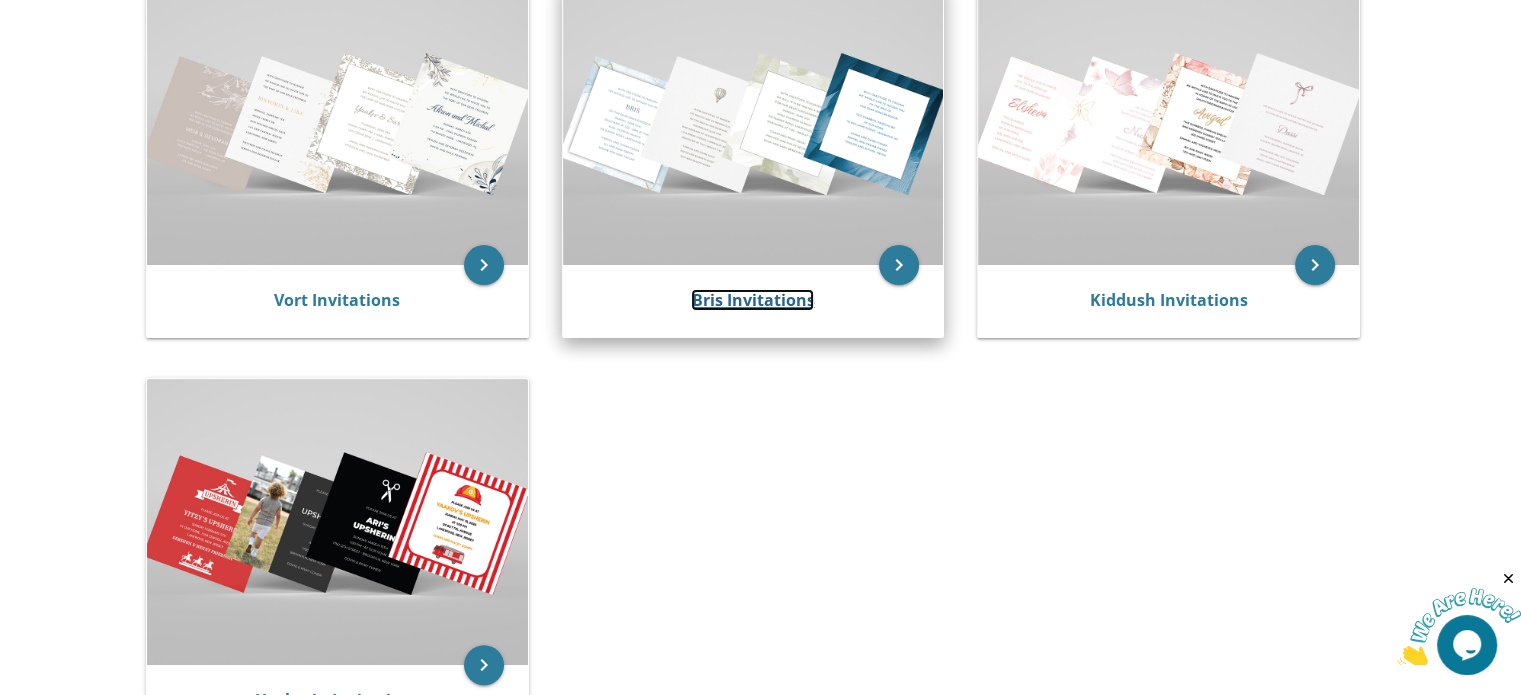 click on "Bris Invitations" at bounding box center (752, 300) 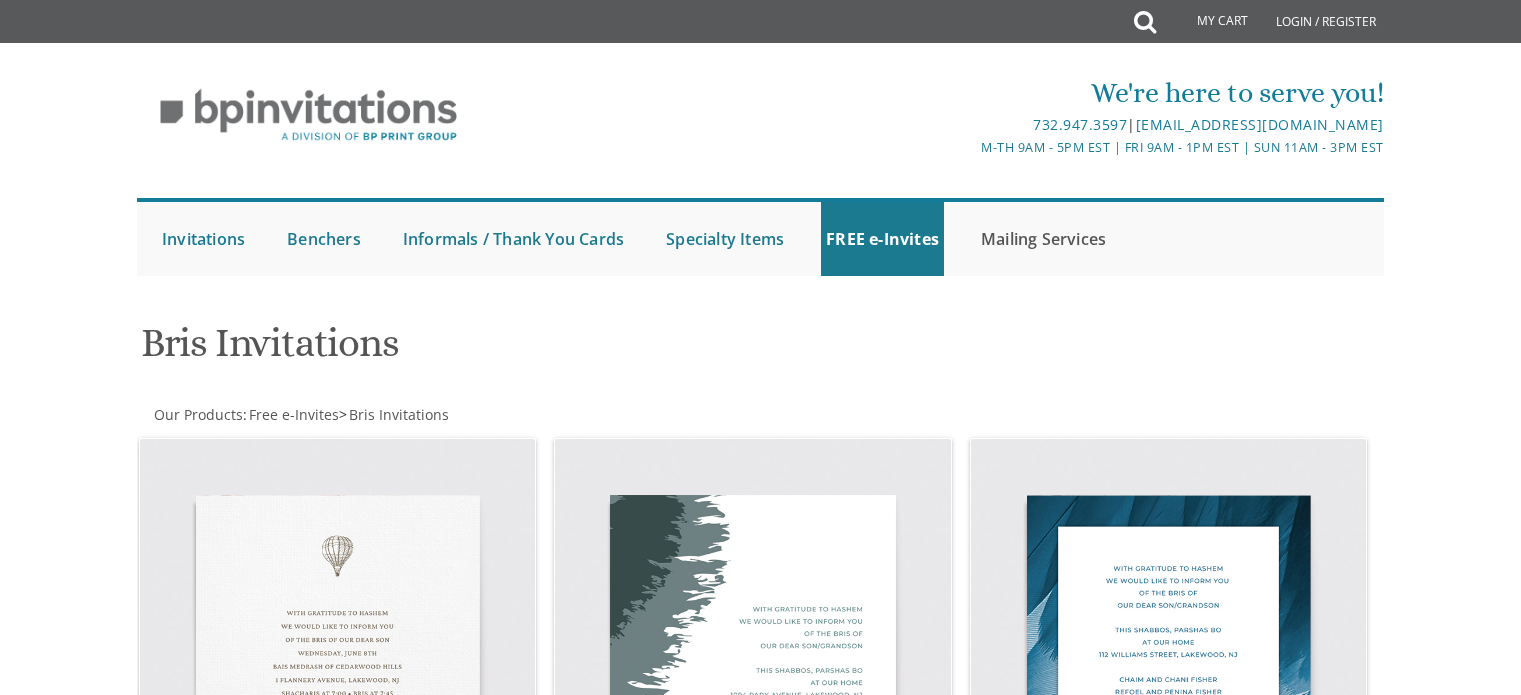 scroll, scrollTop: 0, scrollLeft: 0, axis: both 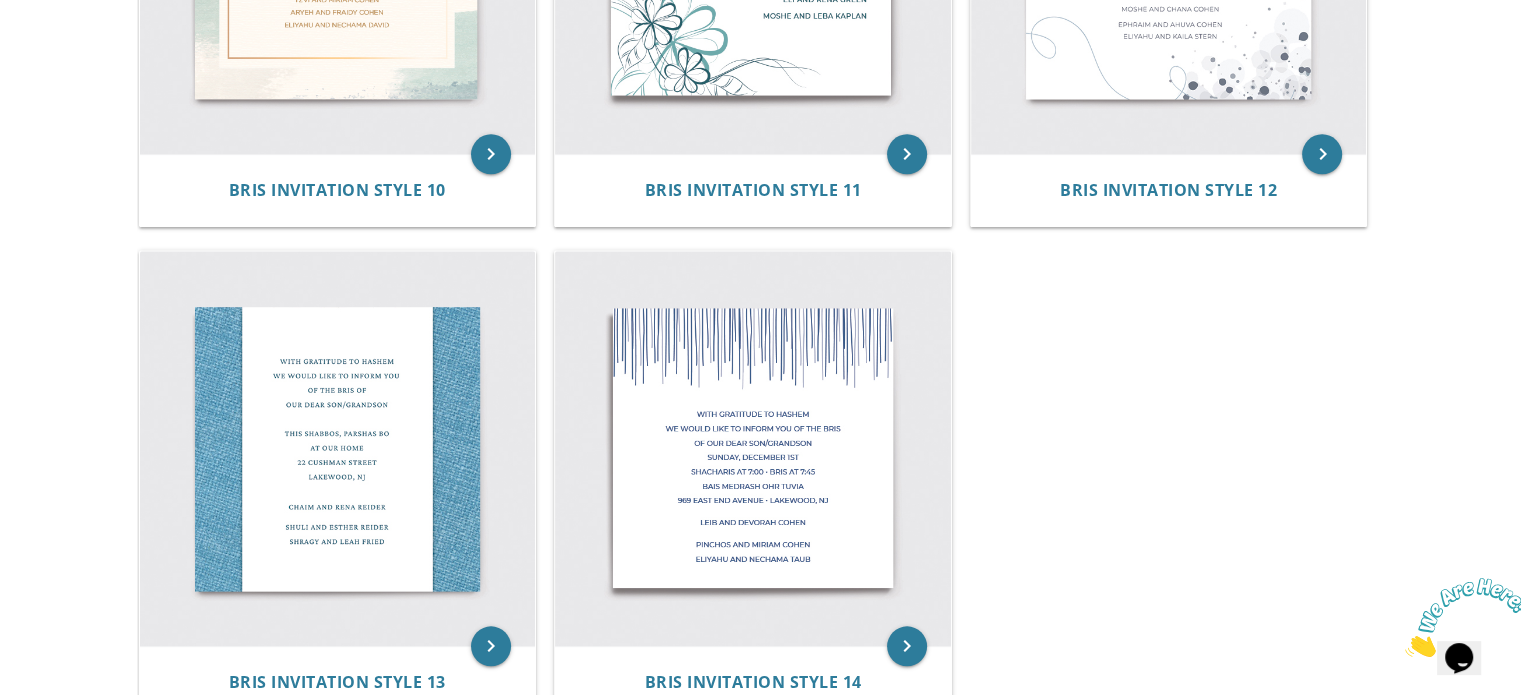 click on "My Cart
Total:
View Cart   Item(s)
Submit
My Cart
Total:
View Cart   Item(s)
Login / Register
|" at bounding box center (760, -506) 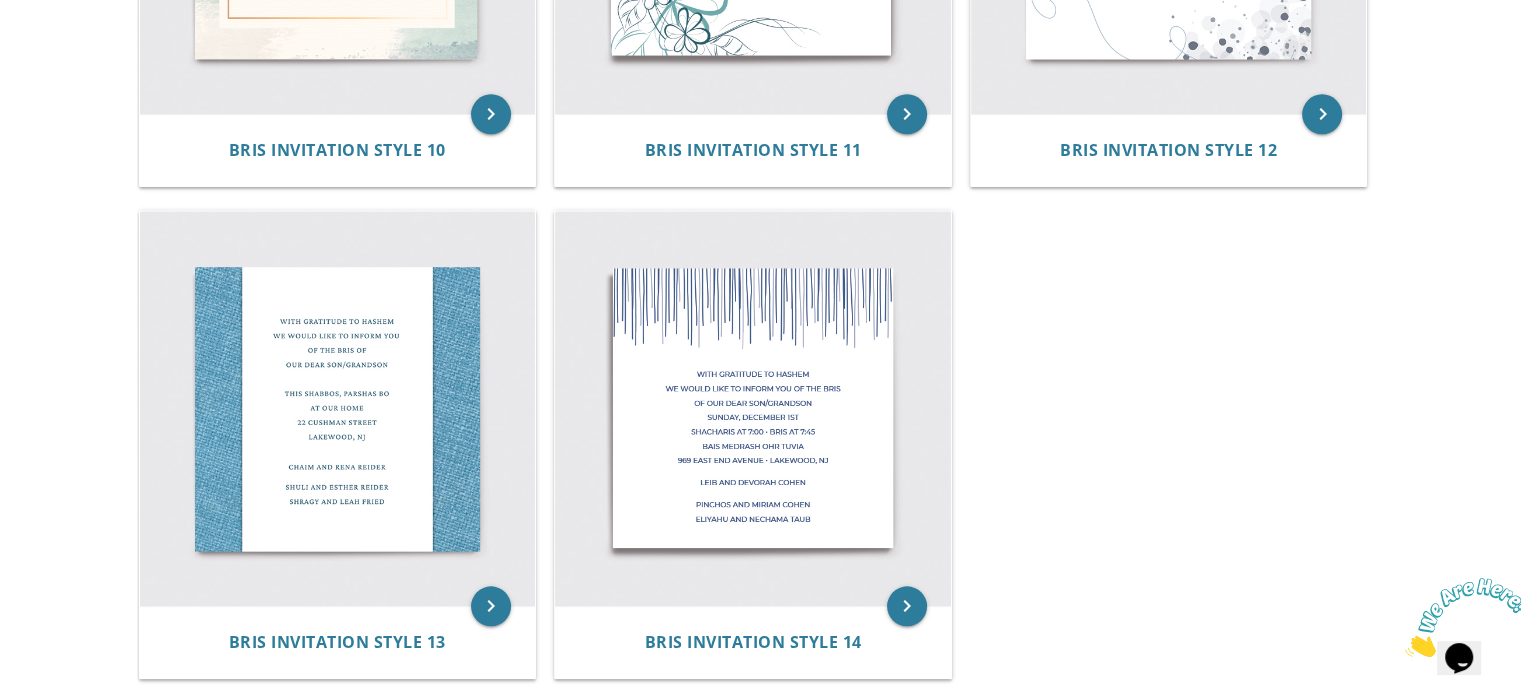 scroll, scrollTop: 2204, scrollLeft: 0, axis: vertical 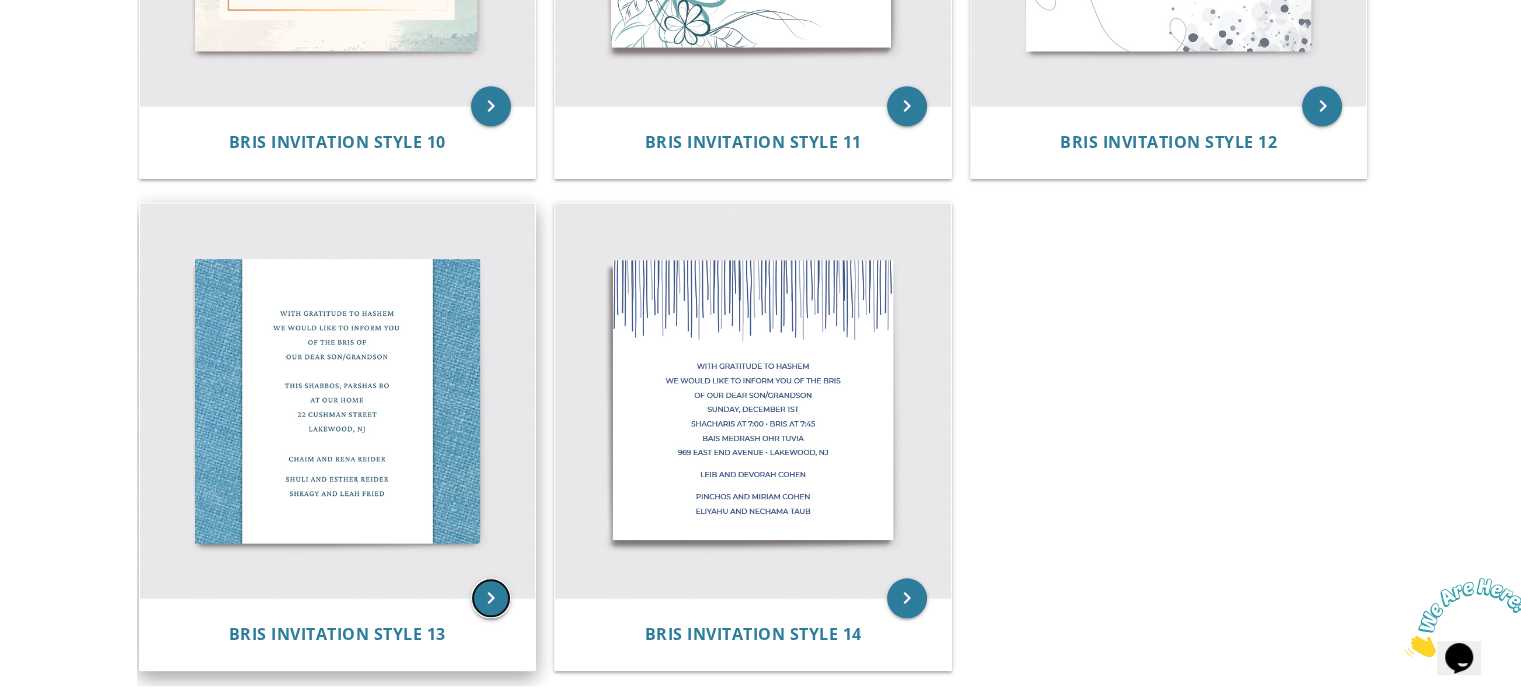 click on "keyboard_arrow_right" at bounding box center (491, 598) 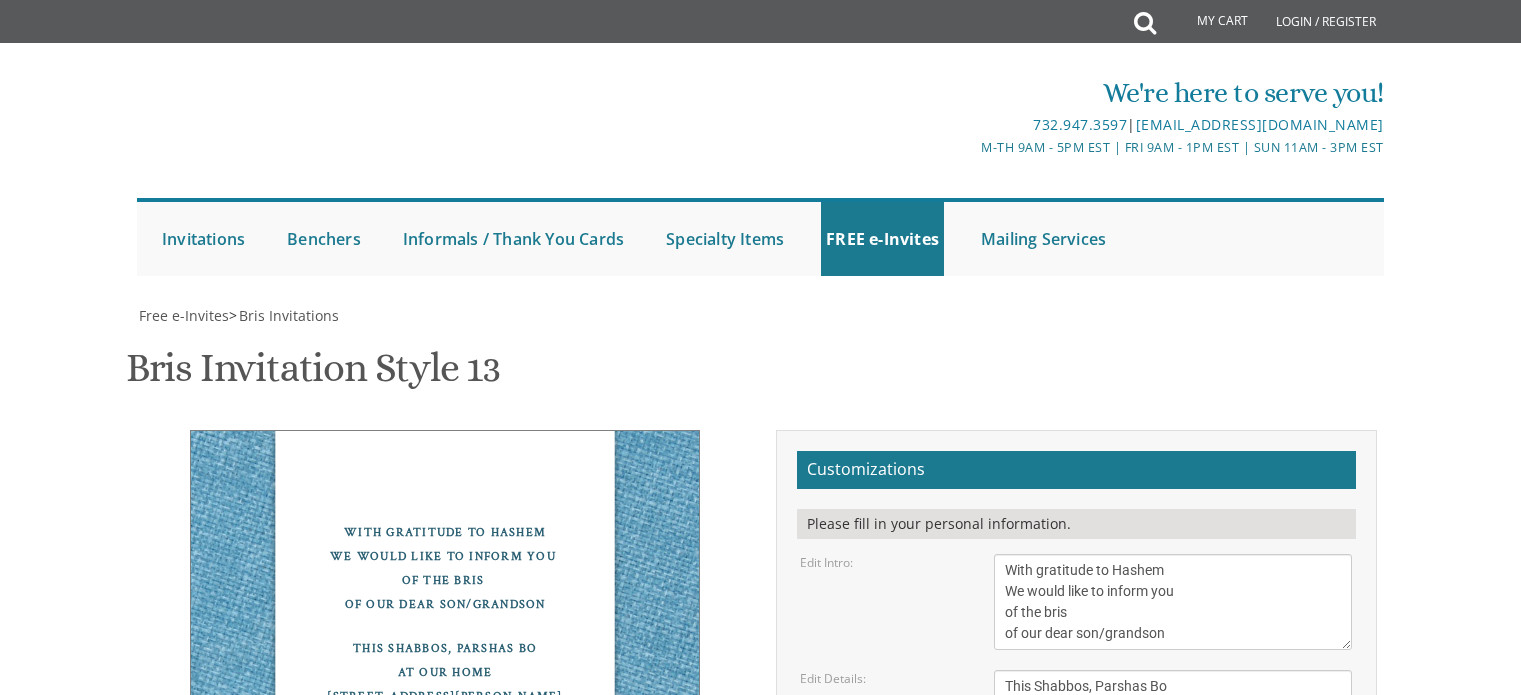 scroll, scrollTop: 0, scrollLeft: 0, axis: both 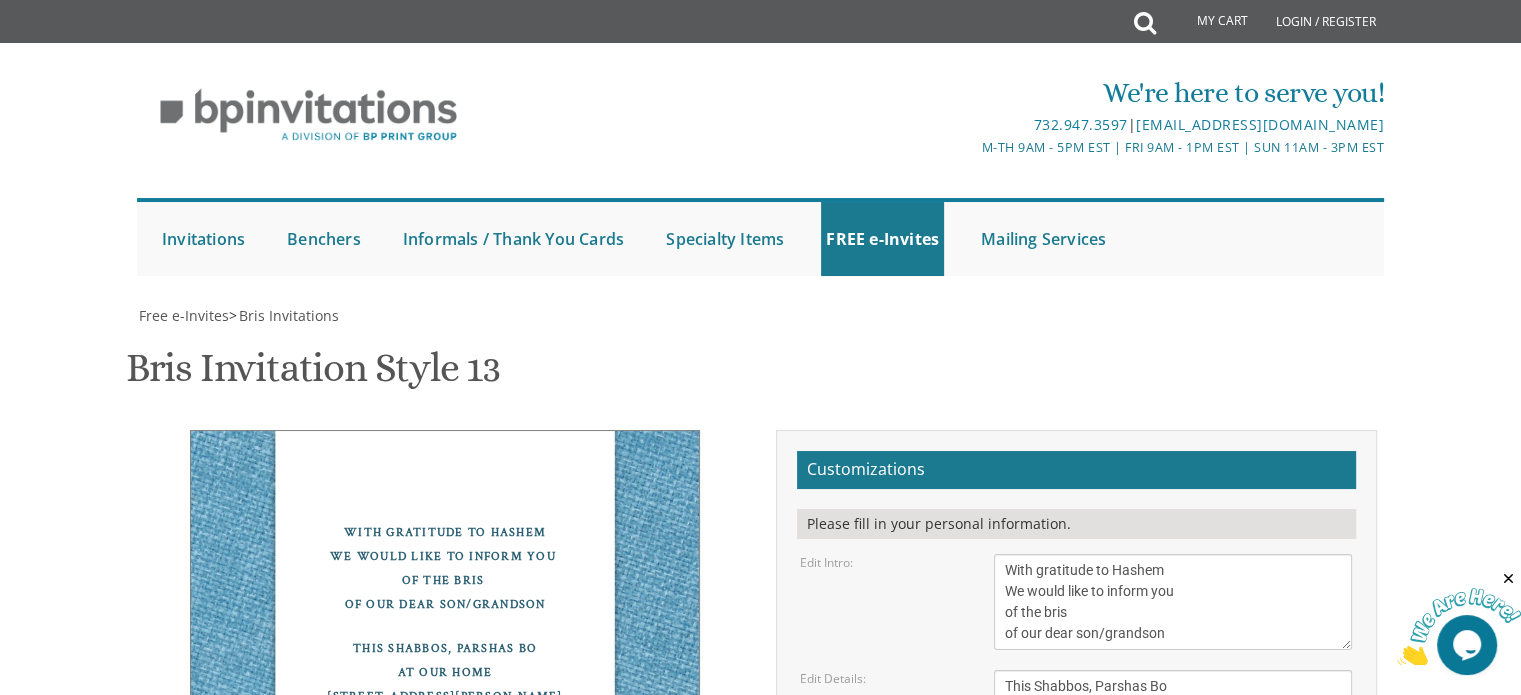 click on "With gratitude to Hashem
We would like to inform you
of the bris
of our dear son/grandson" at bounding box center (1173, 602) 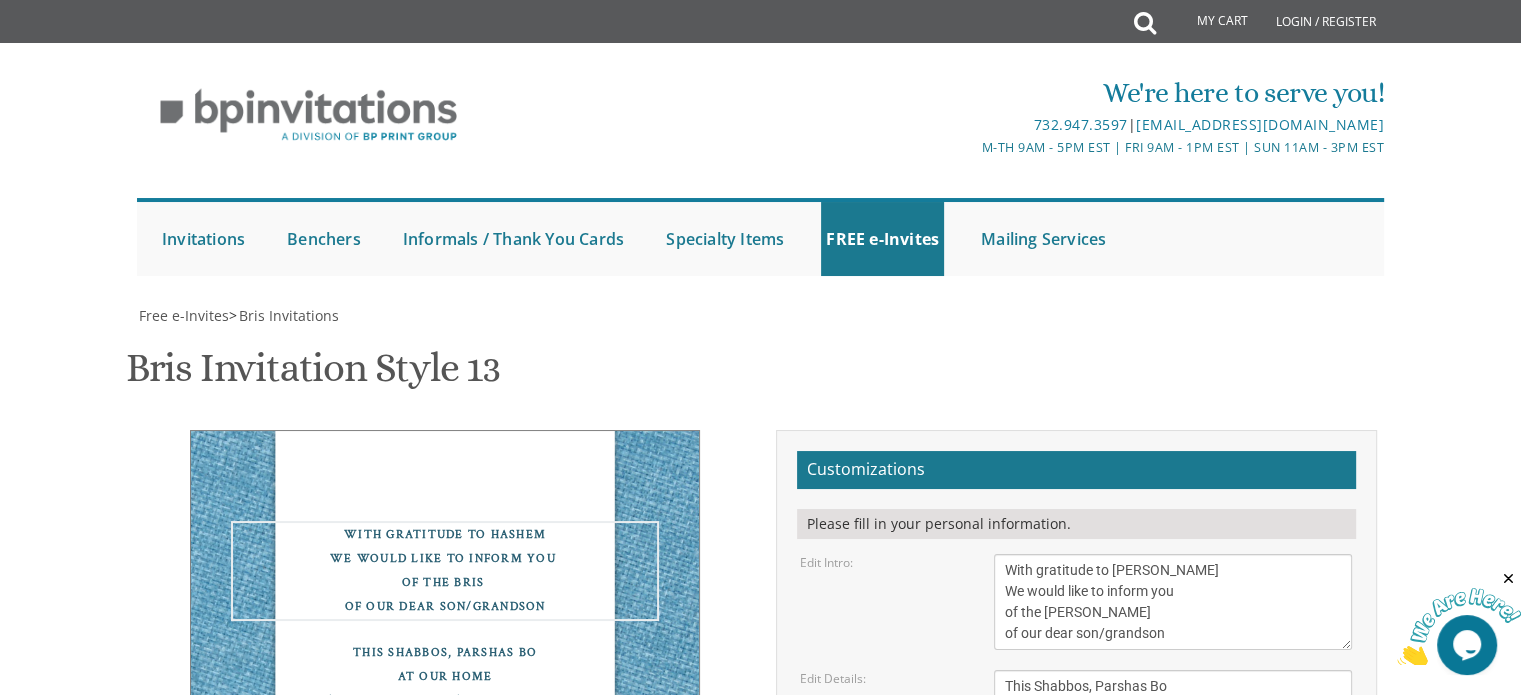 type on "With gratitude to Hashem
We would like to inform you
of the Pidyon Haben
of our dear son/grandson" 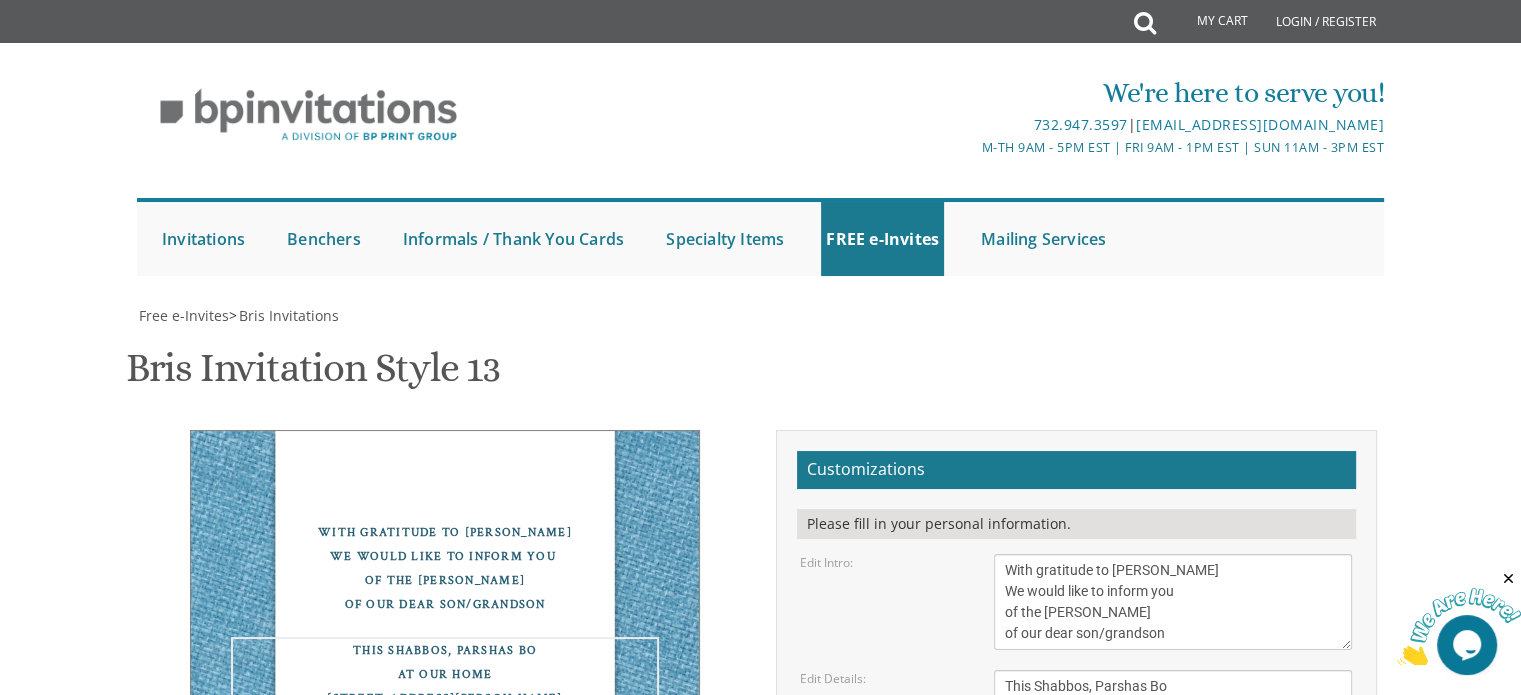 click on "This Shabbos, Parshas Bo
At our home
22 Cushman Street
Lakewood, NJ" at bounding box center (1173, 718) 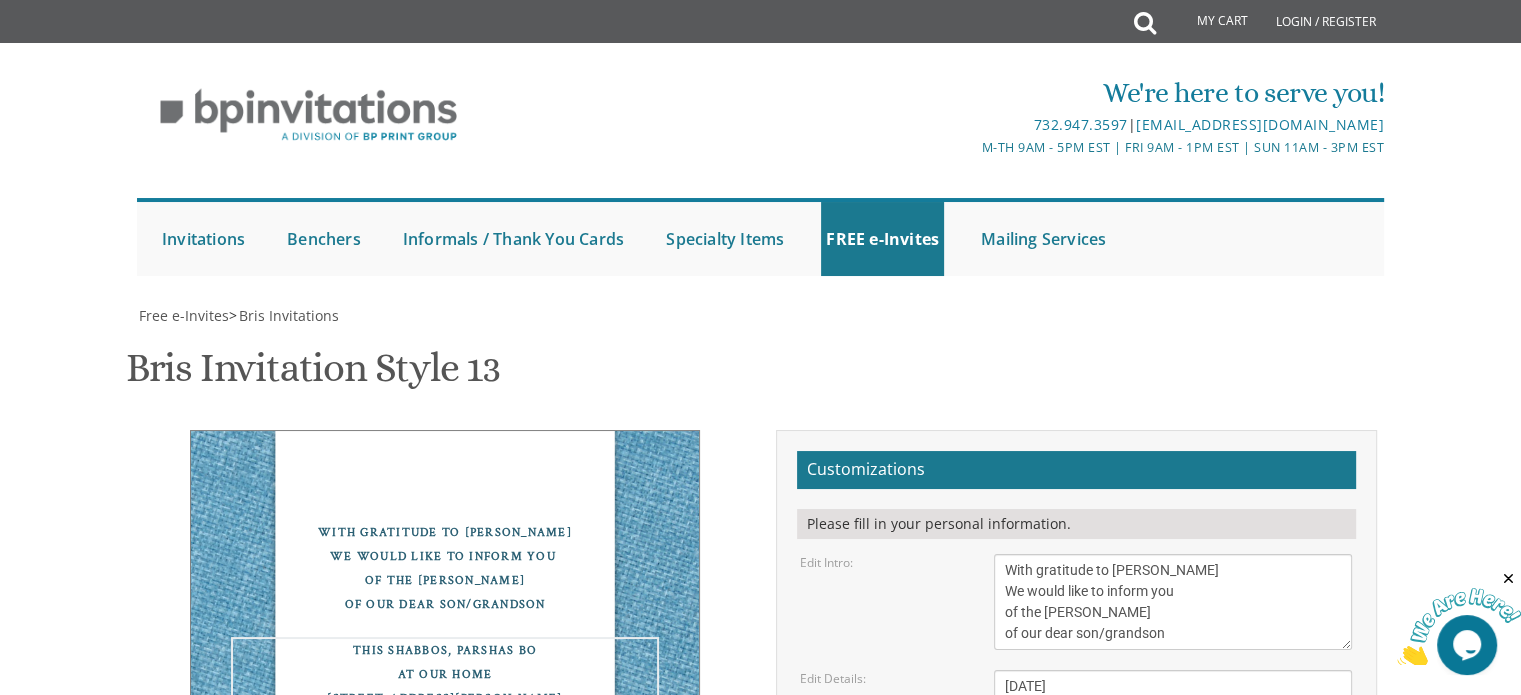 click on "This Shabbos, Parshas Bo
At our home
22 Cushman Street
Lakewood, NJ" at bounding box center (1173, 718) 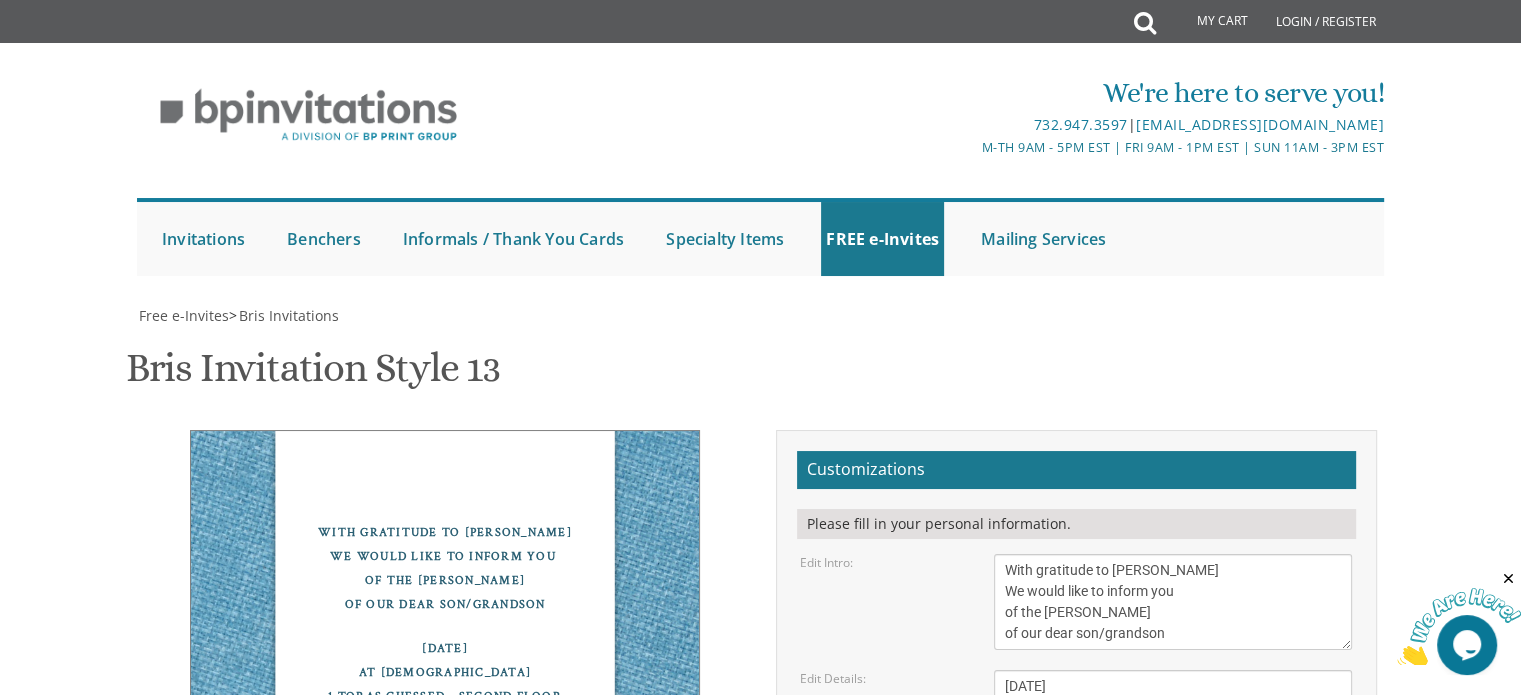 type on "C" 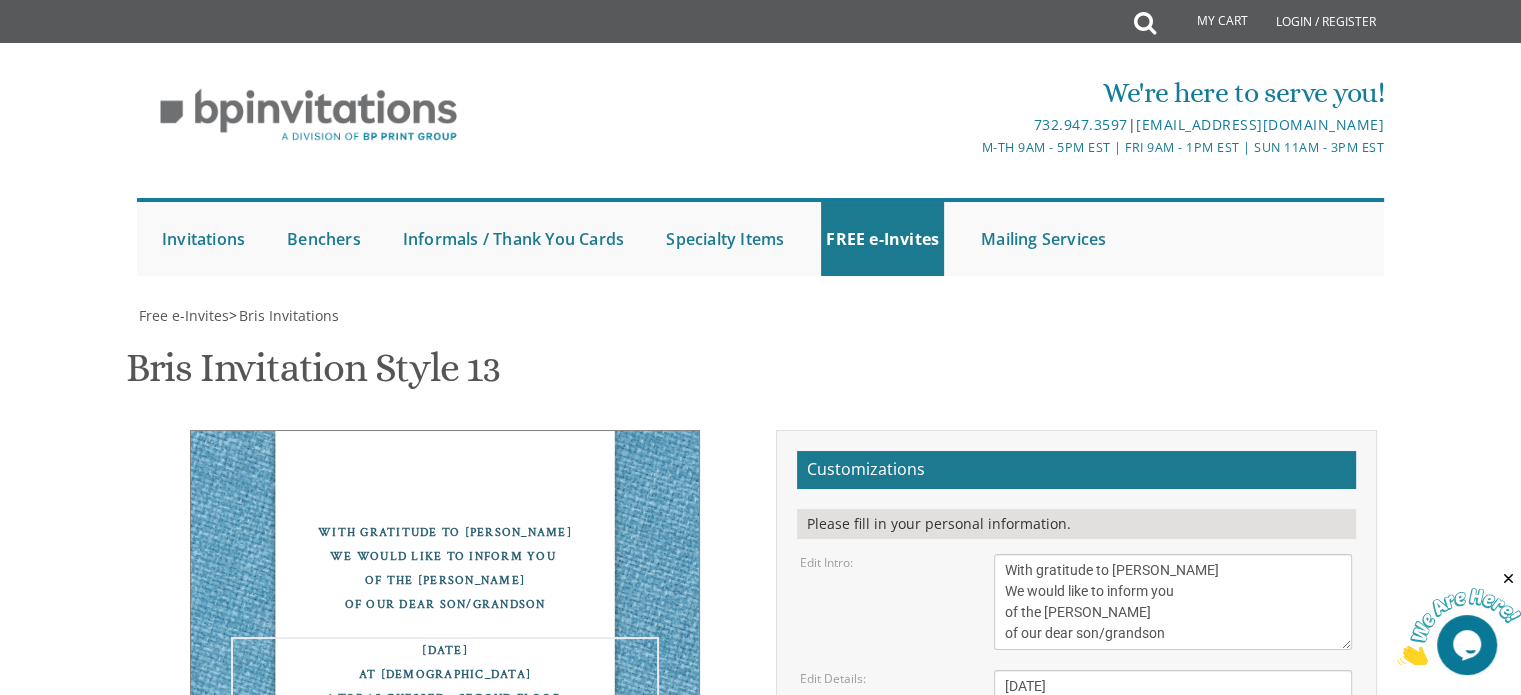 click on "This Shabbos, Parshas Bo
At our home
22 Cushman Street
Lakewood, NJ" at bounding box center [1173, 718] 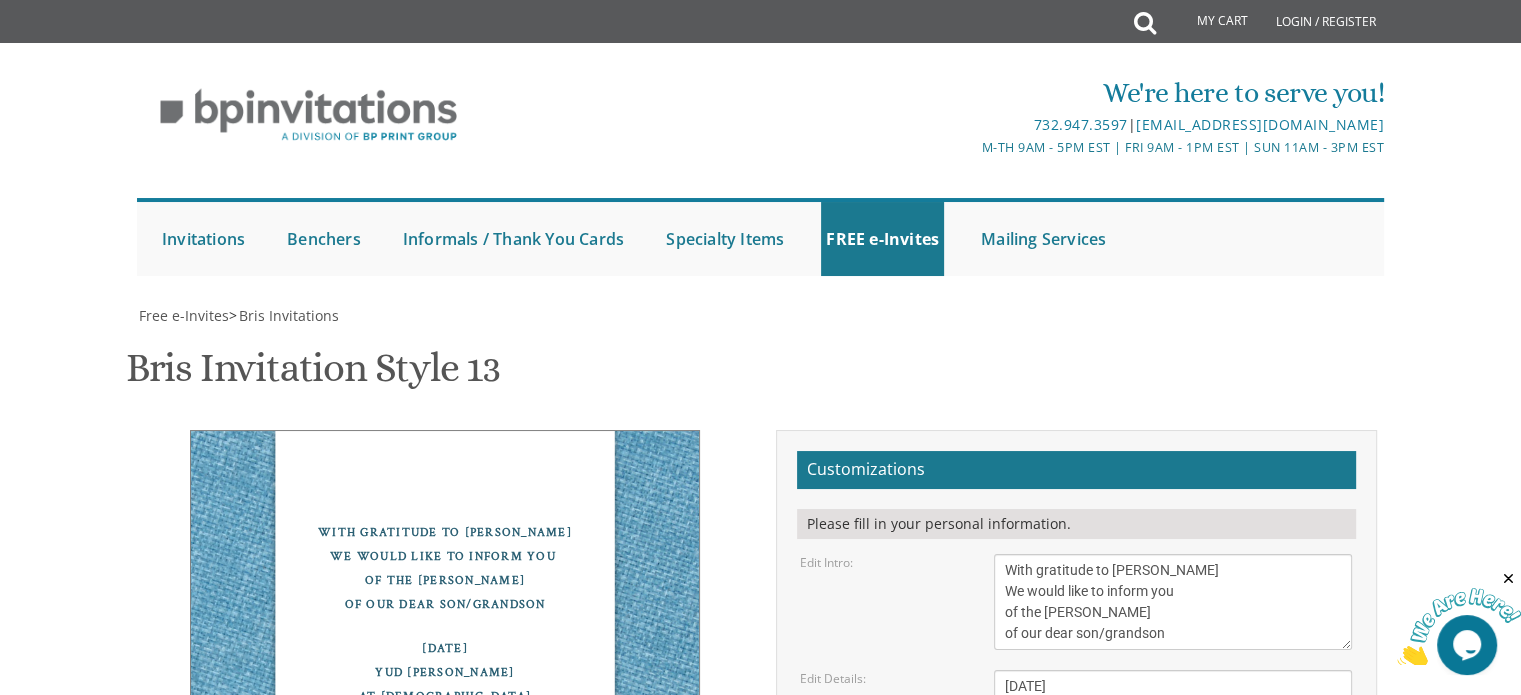click on "Download Image" at bounding box center [971, 1046] 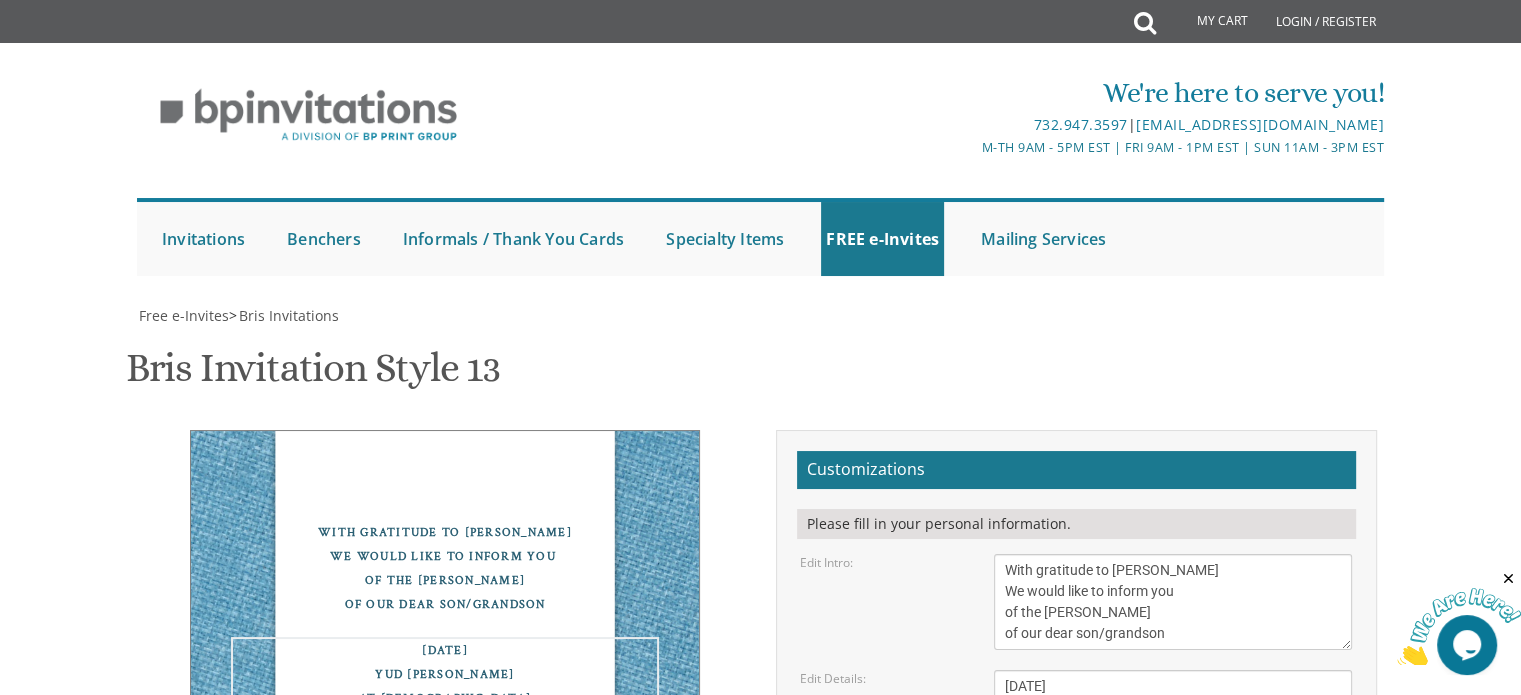 click on "This Shabbos, Parshas Bo
At our home
22 Cushman Street
Lakewood, NJ" at bounding box center (1173, 718) 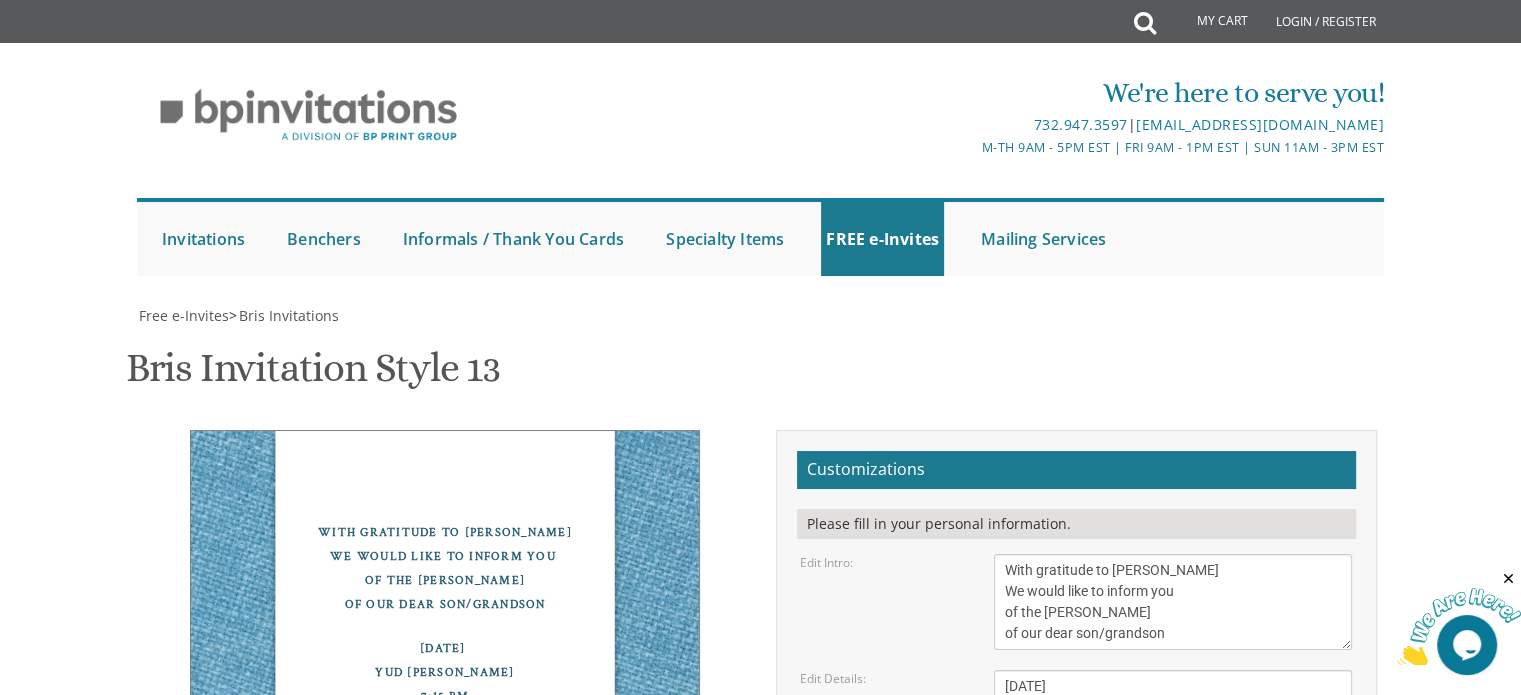 click on "Download Image" at bounding box center (971, 1046) 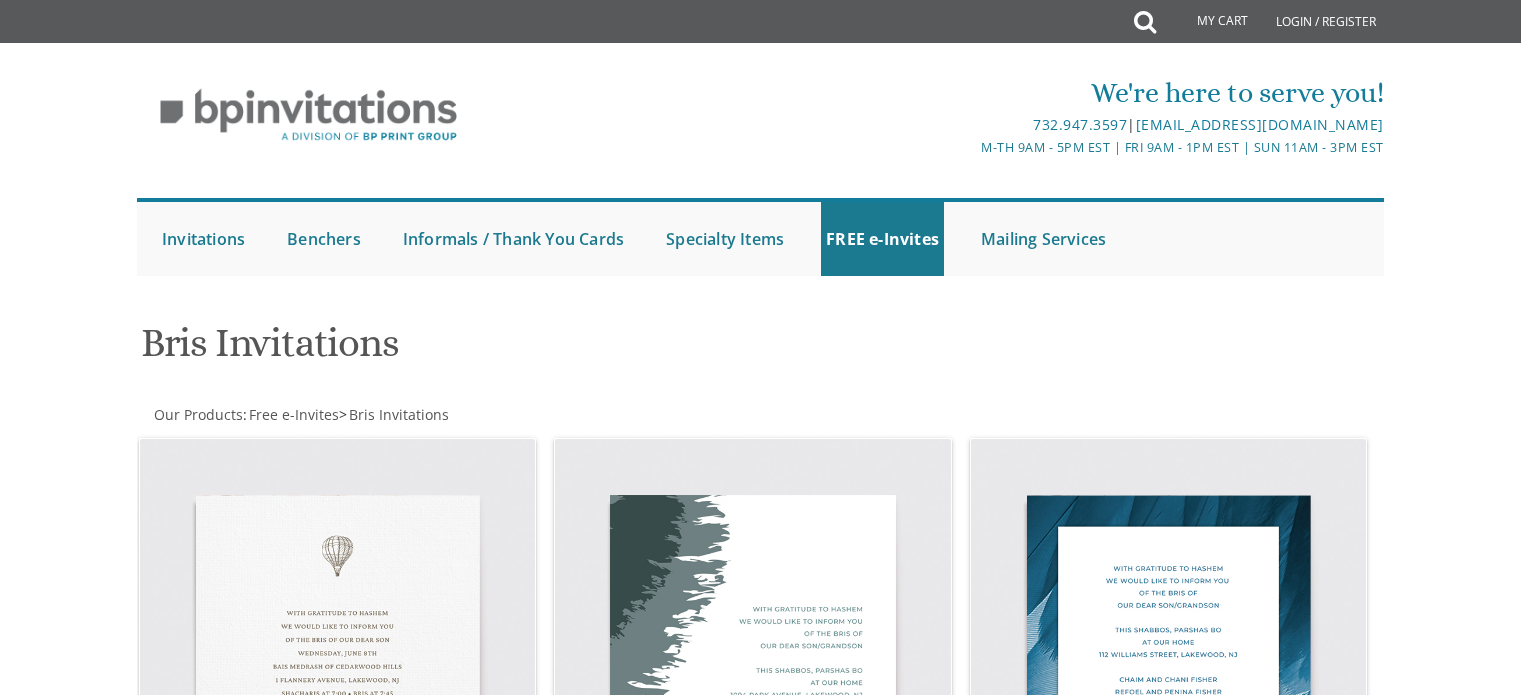 scroll, scrollTop: 2204, scrollLeft: 0, axis: vertical 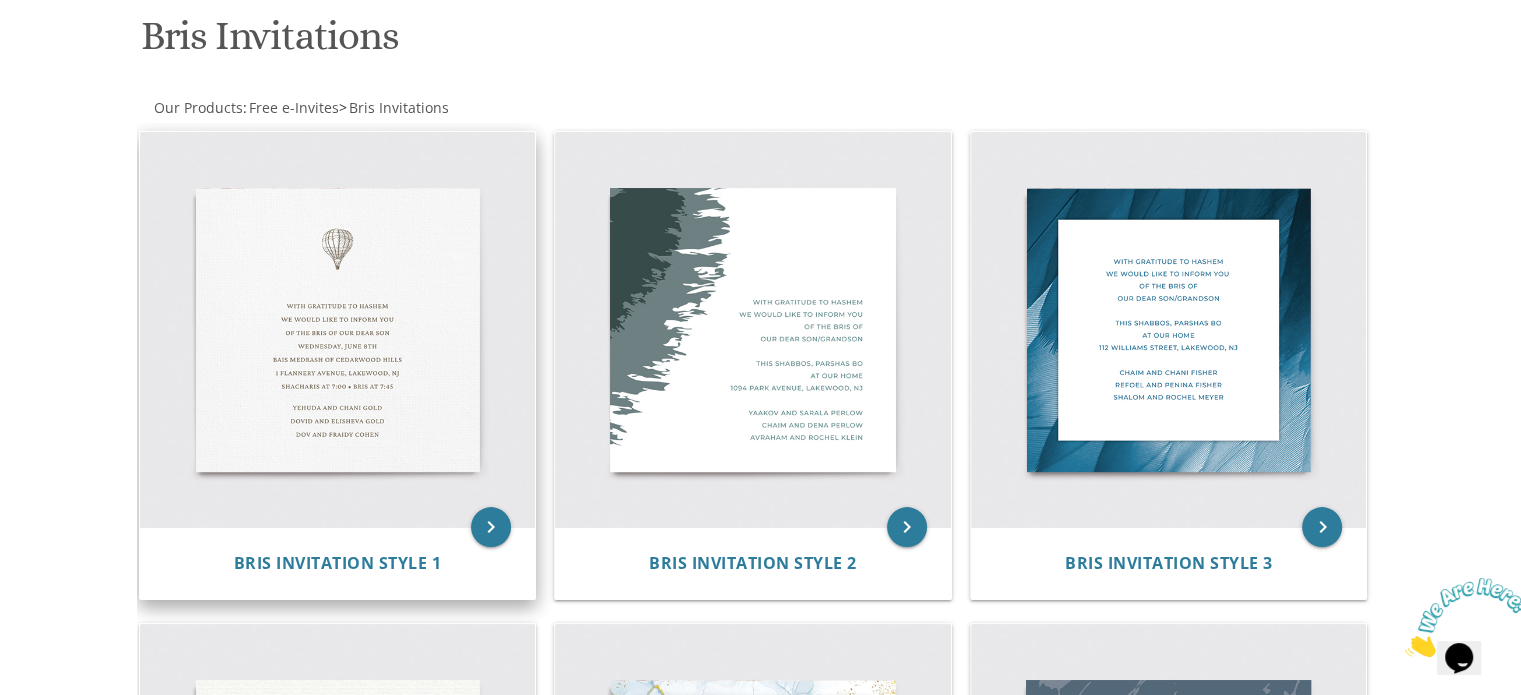 click at bounding box center (338, 330) 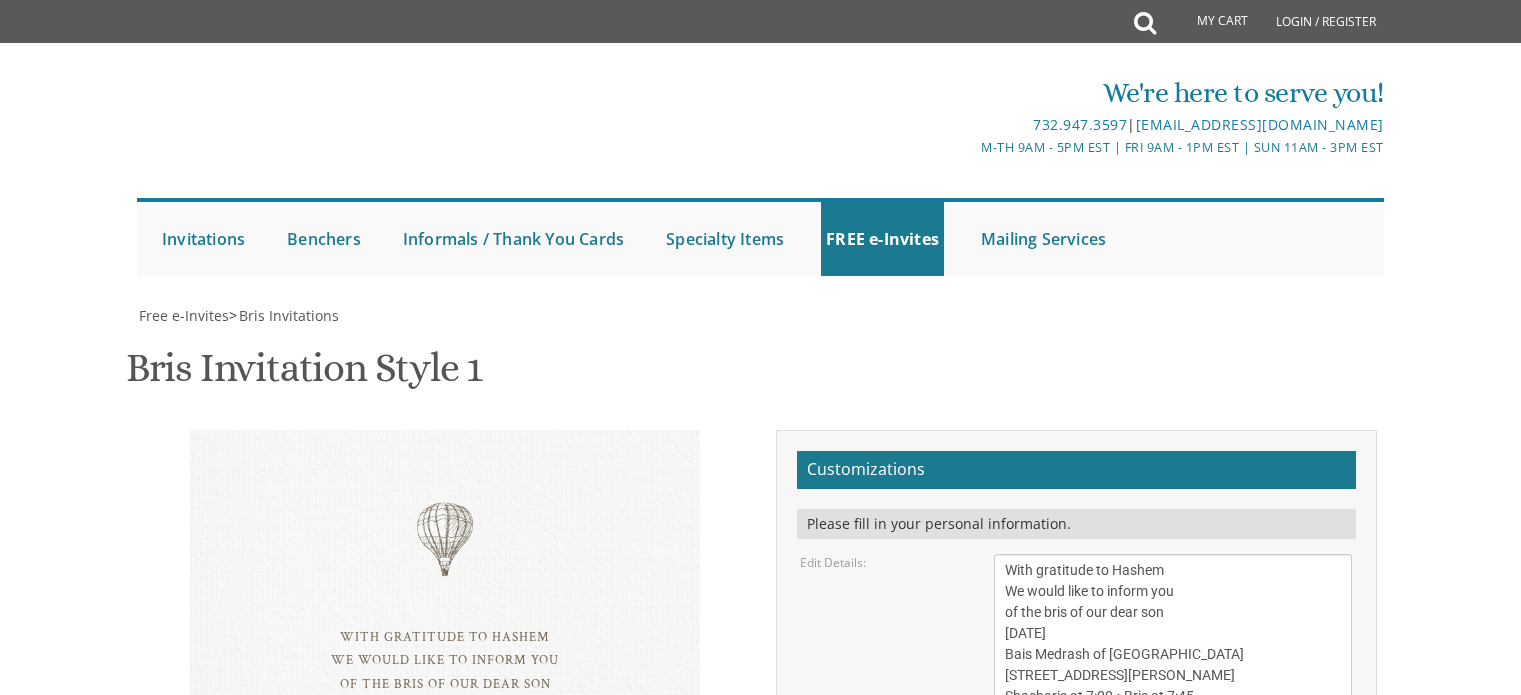 scroll, scrollTop: 0, scrollLeft: 0, axis: both 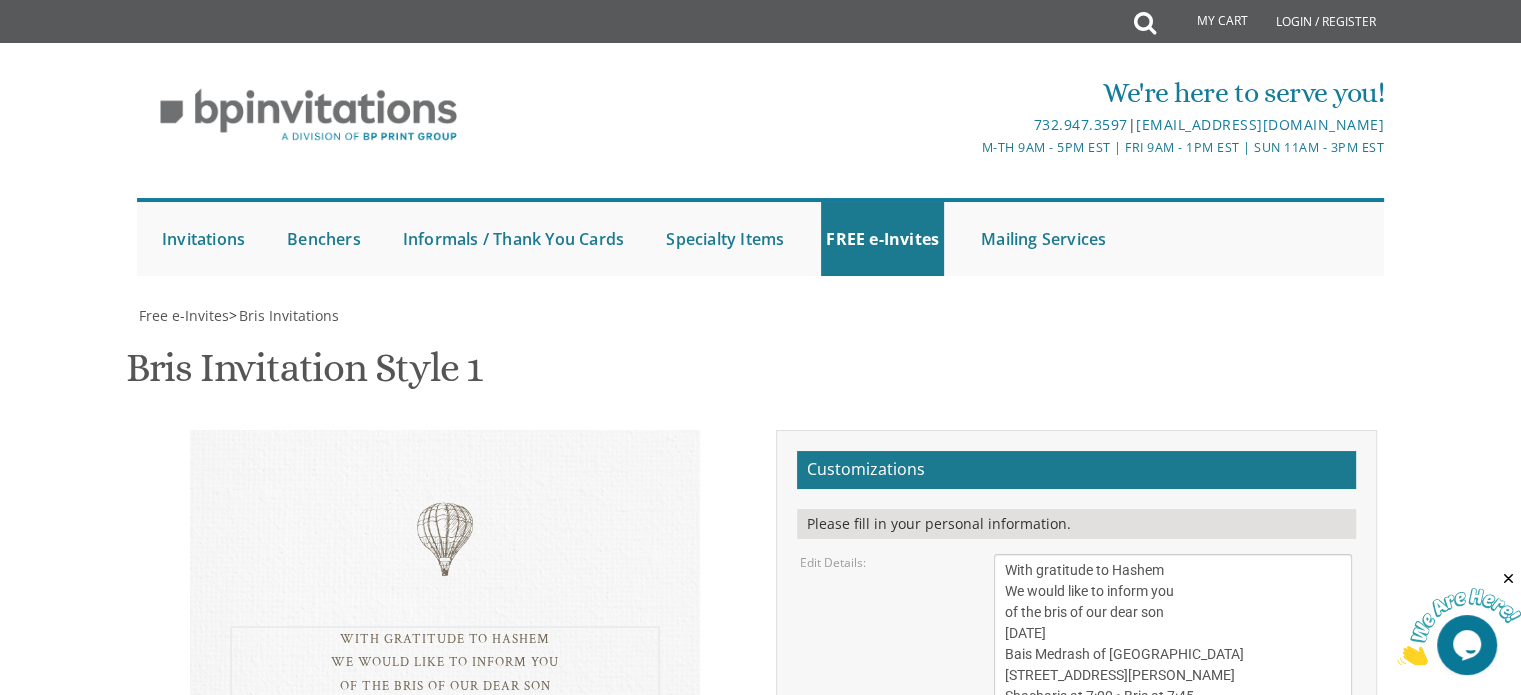 click on "With gratitude to Hashem
We would like to inform you
of the bris of our dear son
Wednesday, June 8th
Bais Medrash of Cedarwood hills
1 Flannery Avenue, Lakewood, NJ
Shacharis at 7:00 • Bris at 7:45" at bounding box center (1173, 633) 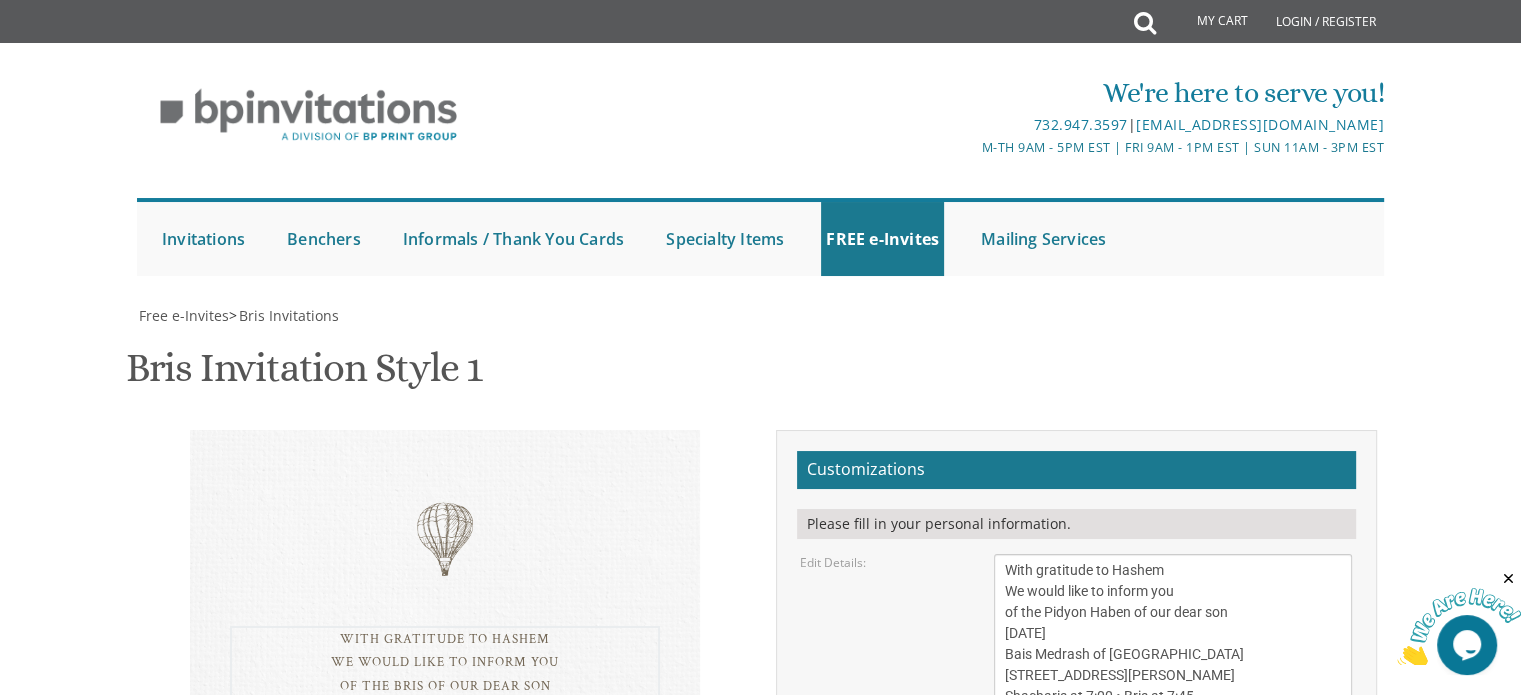 click on "With gratitude to Hashem
We would like to inform you
of the bris of our dear son
Wednesday, June 8th
Bais Medrash of Cedarwood hills
1 Flannery Avenue, Lakewood, NJ
Shacharis at 7:00 • Bris at 7:45" at bounding box center (1173, 633) 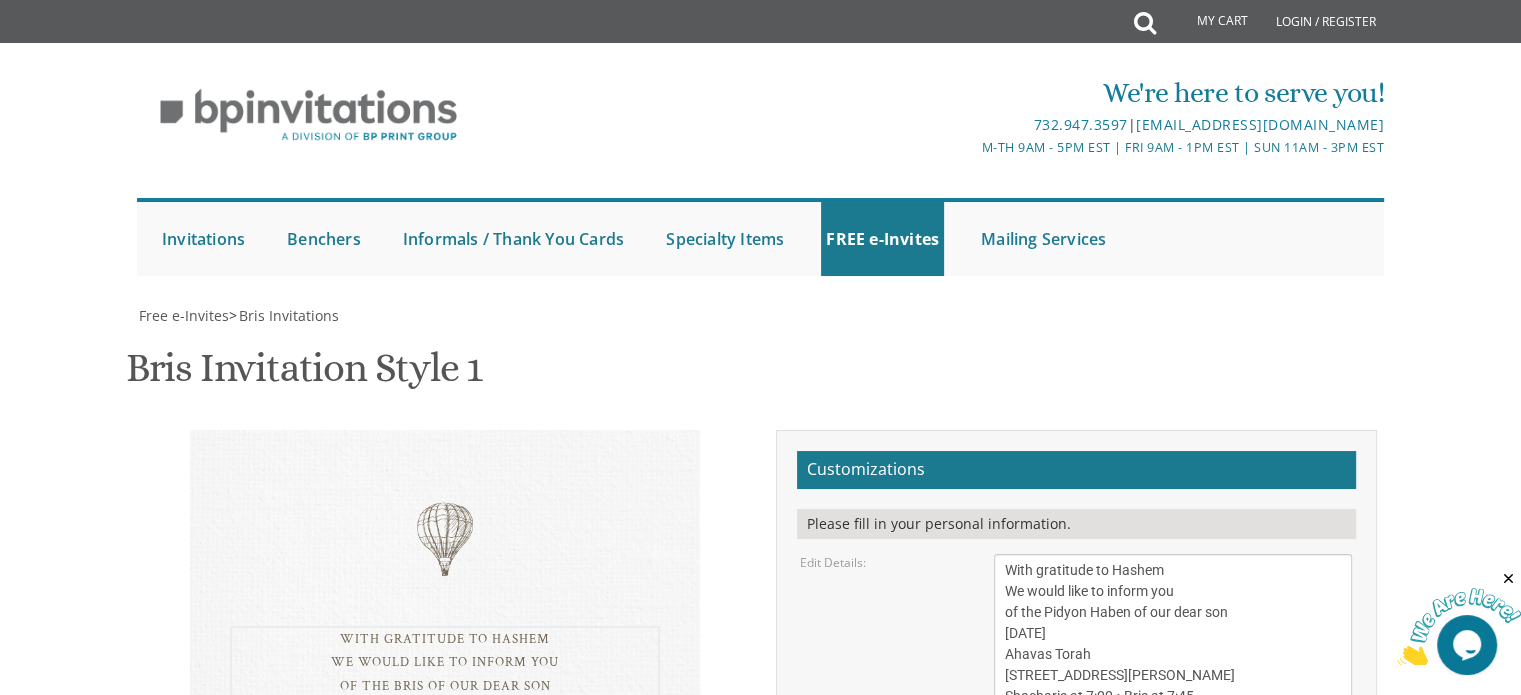 click on "With gratitude to Hashem
We would like to inform you
of the bris of our dear son
Wednesday, June 8th
Bais Medrash of Cedarwood hills
1 Flannery Avenue, Lakewood, NJ
Shacharis at 7:00 • Bris at 7:45" at bounding box center (1173, 633) 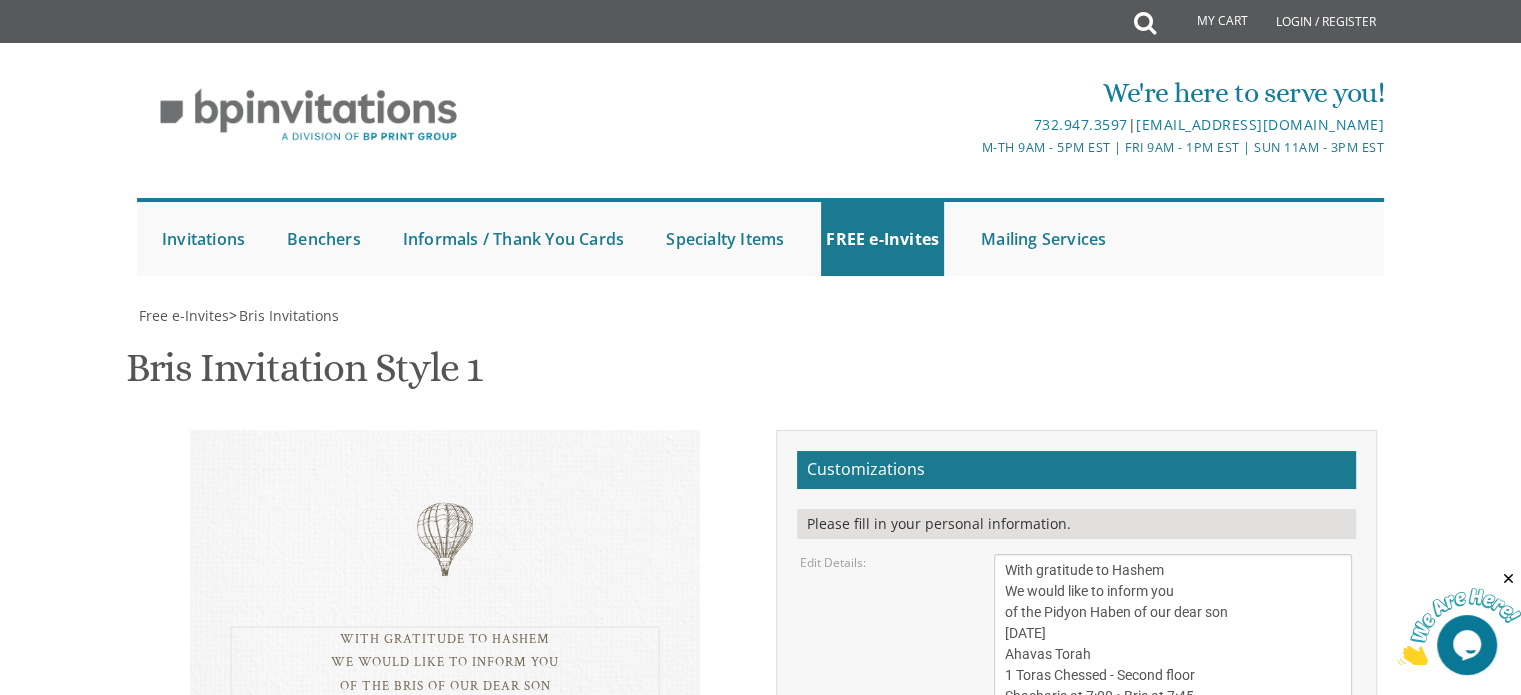 click on "With gratitude to Hashem
We would like to inform you
of the bris of our dear son
Wednesday, June 8th
Bais Medrash of Cedarwood hills
1 Flannery Avenue, Lakewood, NJ
Shacharis at 7:00 • Bris at 7:45" at bounding box center (1173, 633) 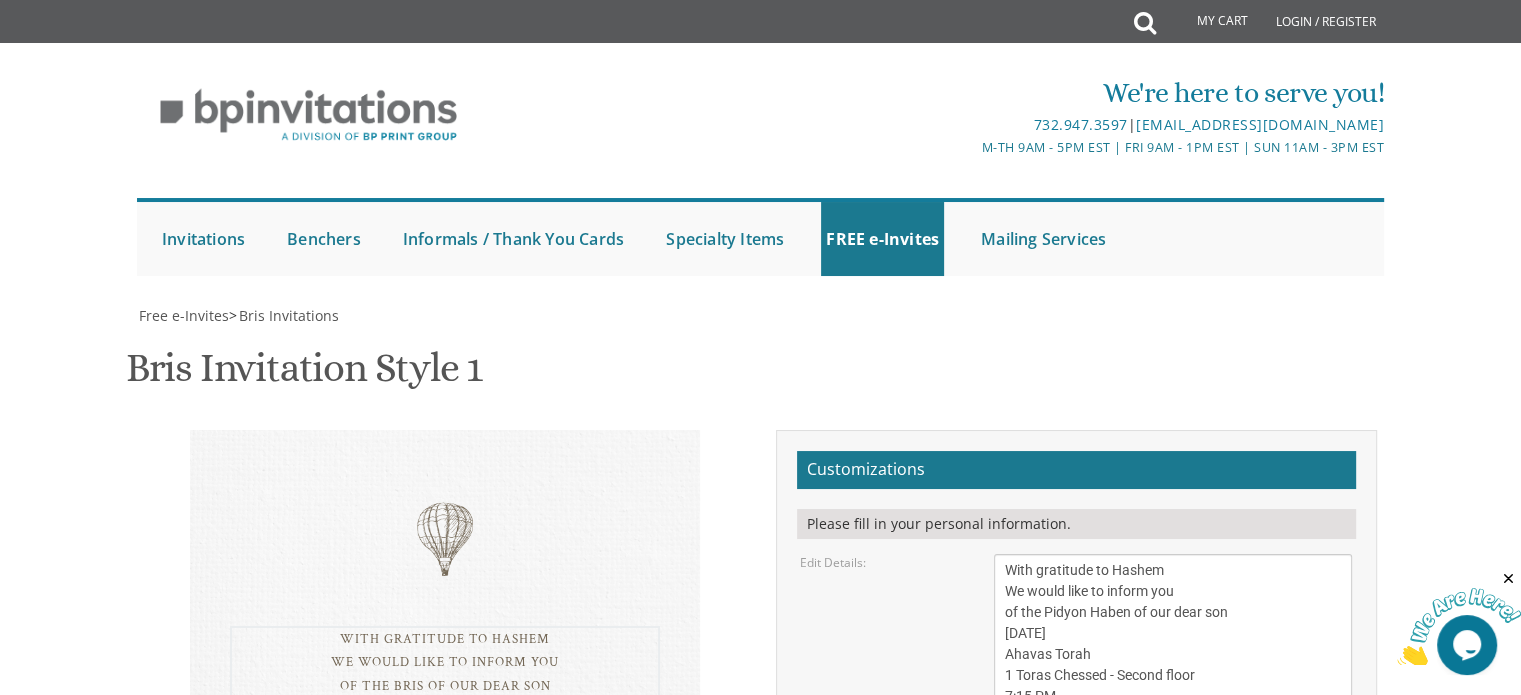 type on "With gratitude to Hashem
We would like to inform you
of the Pidyon Haben of our dear son
Monday, July 7th
Ahavas Torah
1 Toras Chessed - Second floor
7:15 PM" 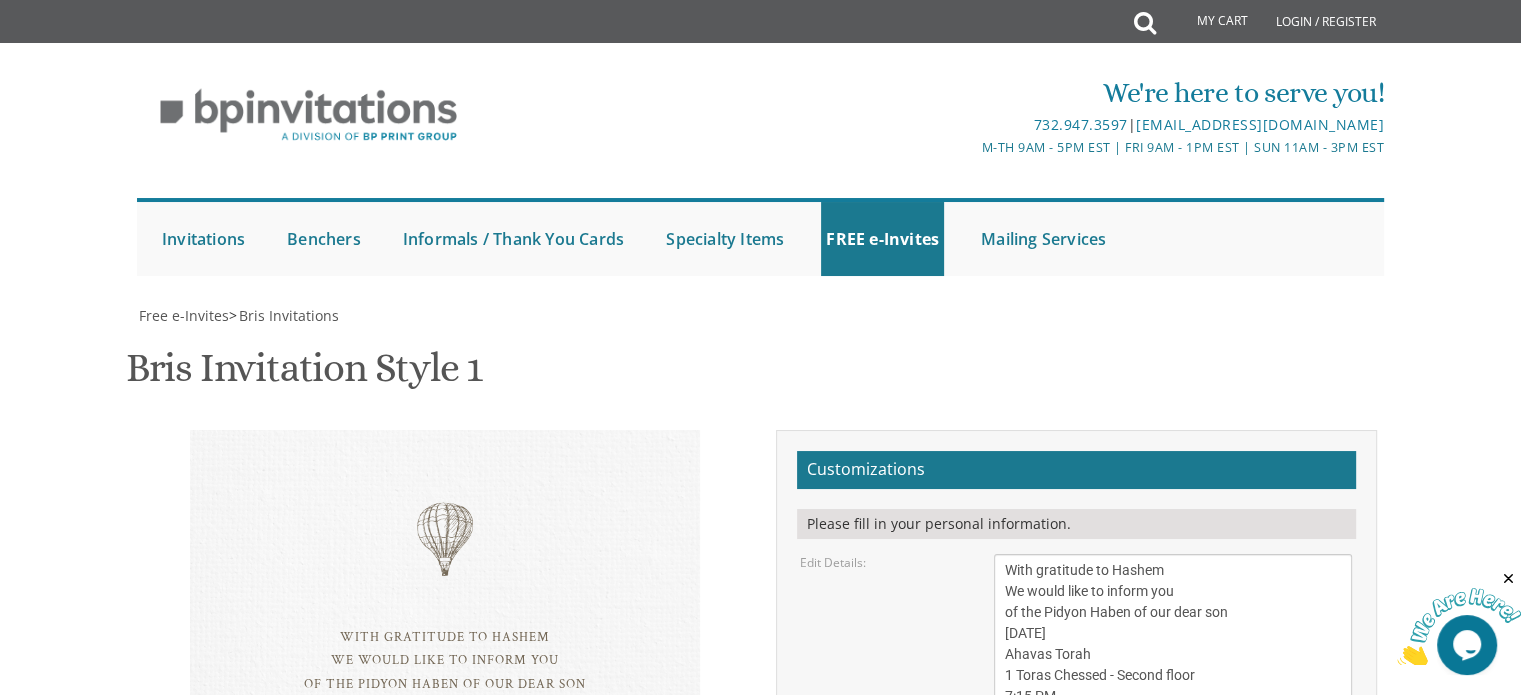 click on "Tzvi & Miriam Friedman
Michoel and Chana Friedman
Yisroel and Rochel David" at bounding box center (1173, 770) 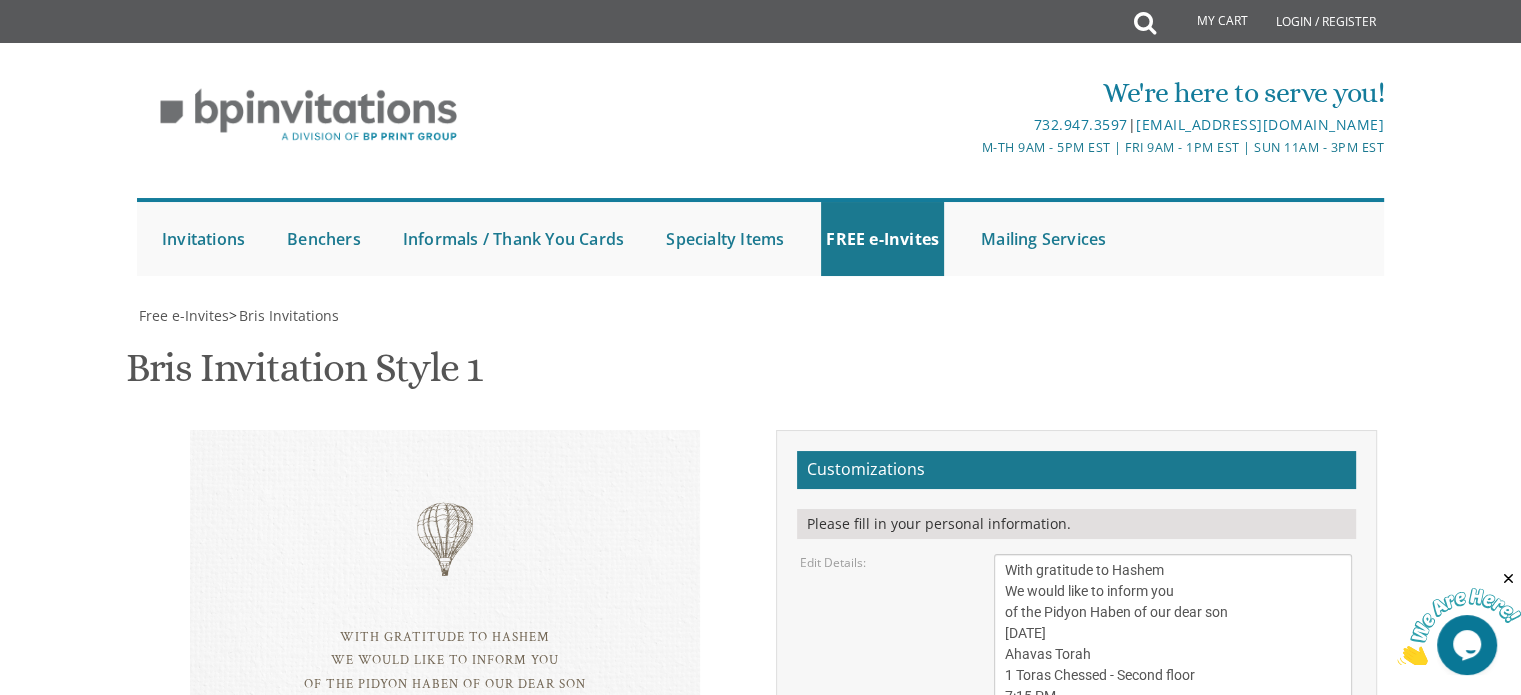 type on "avpaneth@yahoo.com" 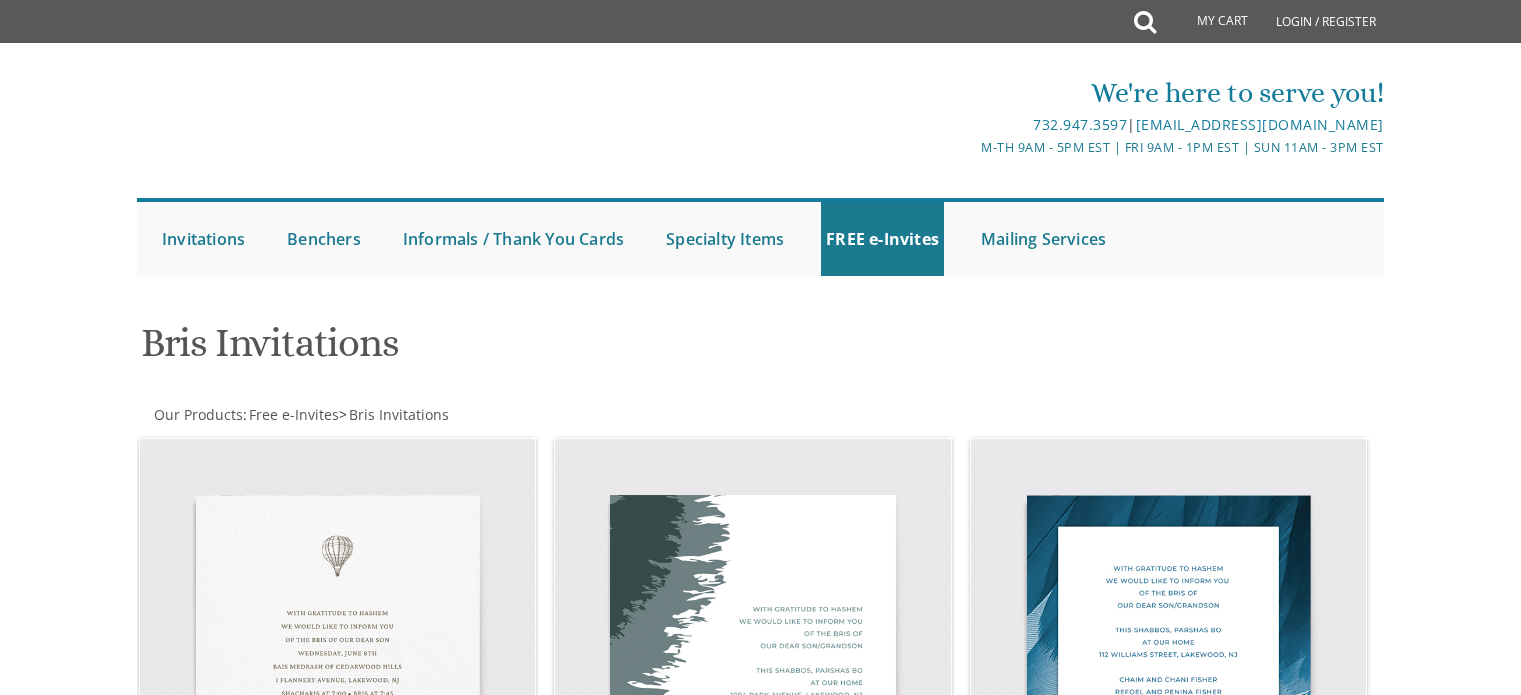 scroll, scrollTop: 307, scrollLeft: 0, axis: vertical 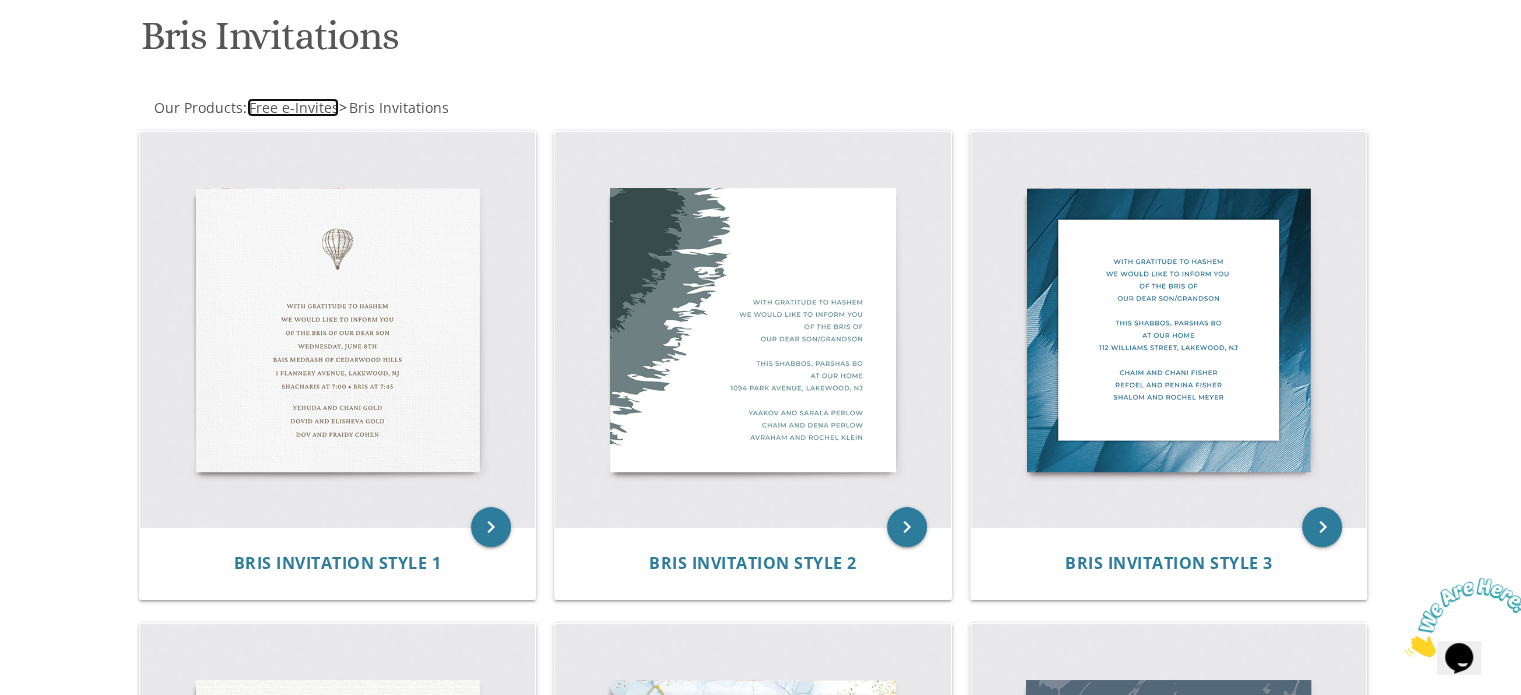 click on "Free e-Invites" at bounding box center (294, 107) 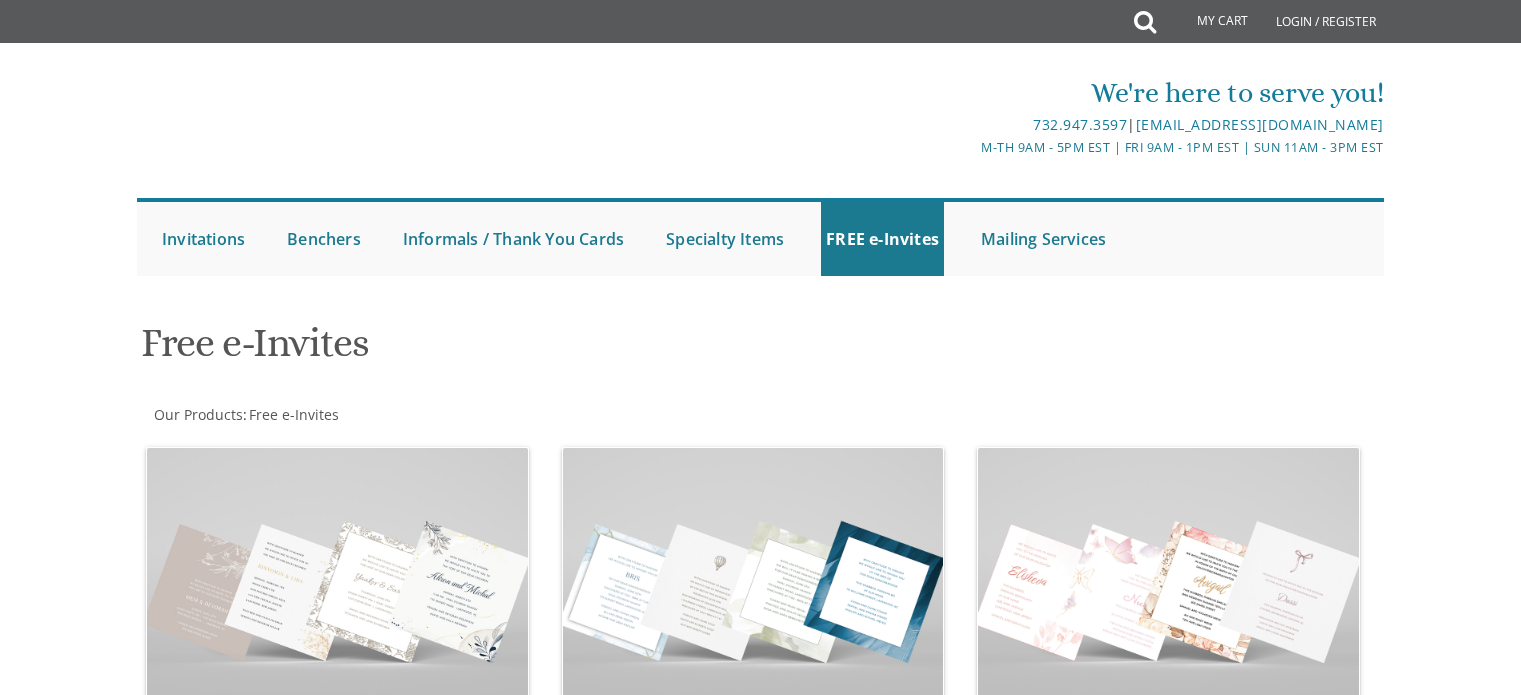scroll, scrollTop: 0, scrollLeft: 0, axis: both 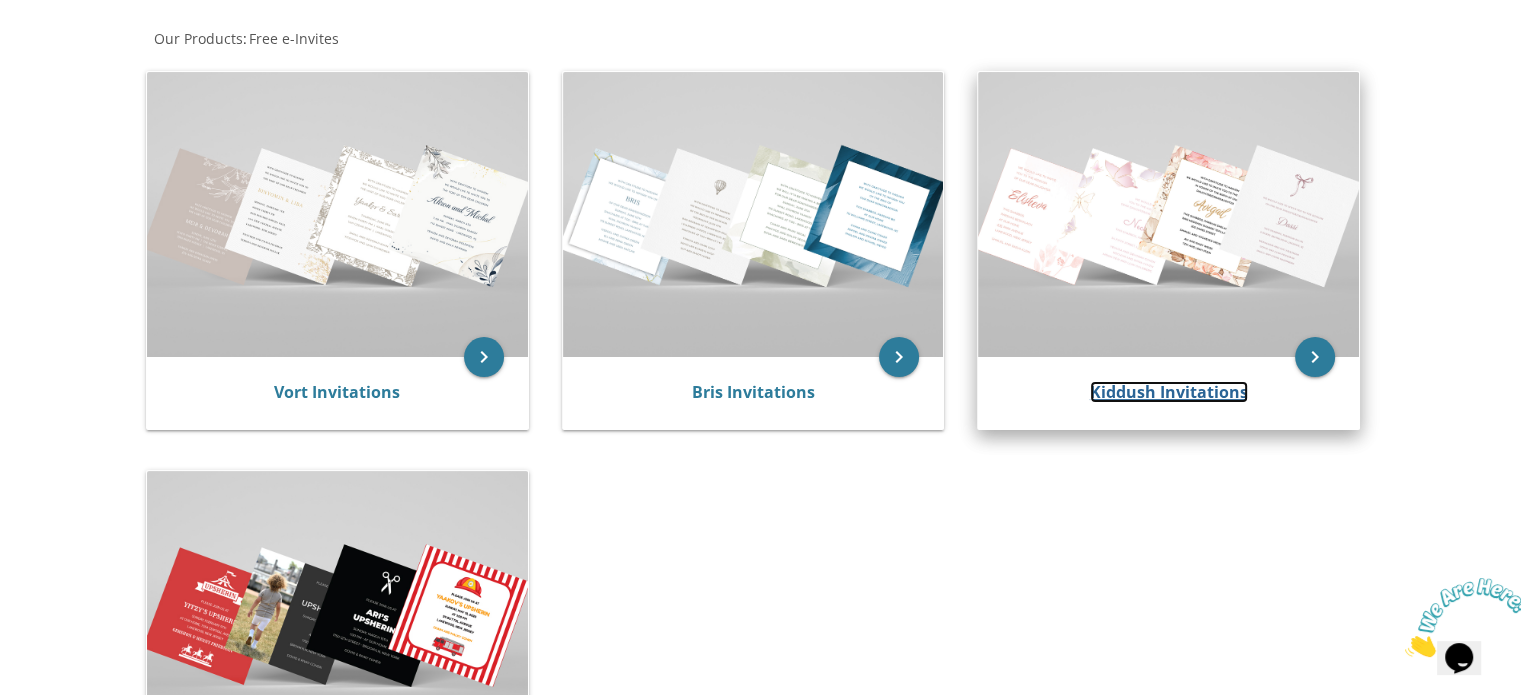 click on "Kiddush Invitations" at bounding box center (1169, 392) 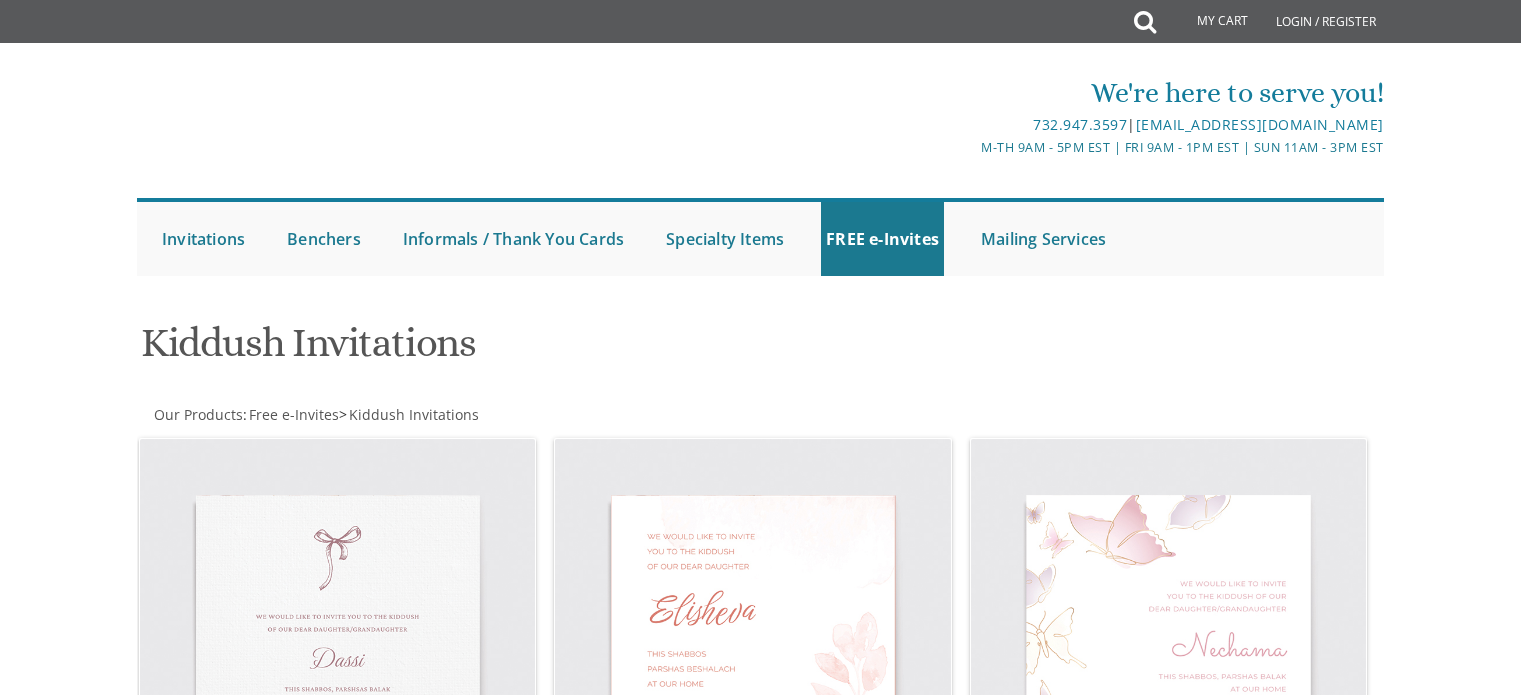 scroll, scrollTop: 0, scrollLeft: 0, axis: both 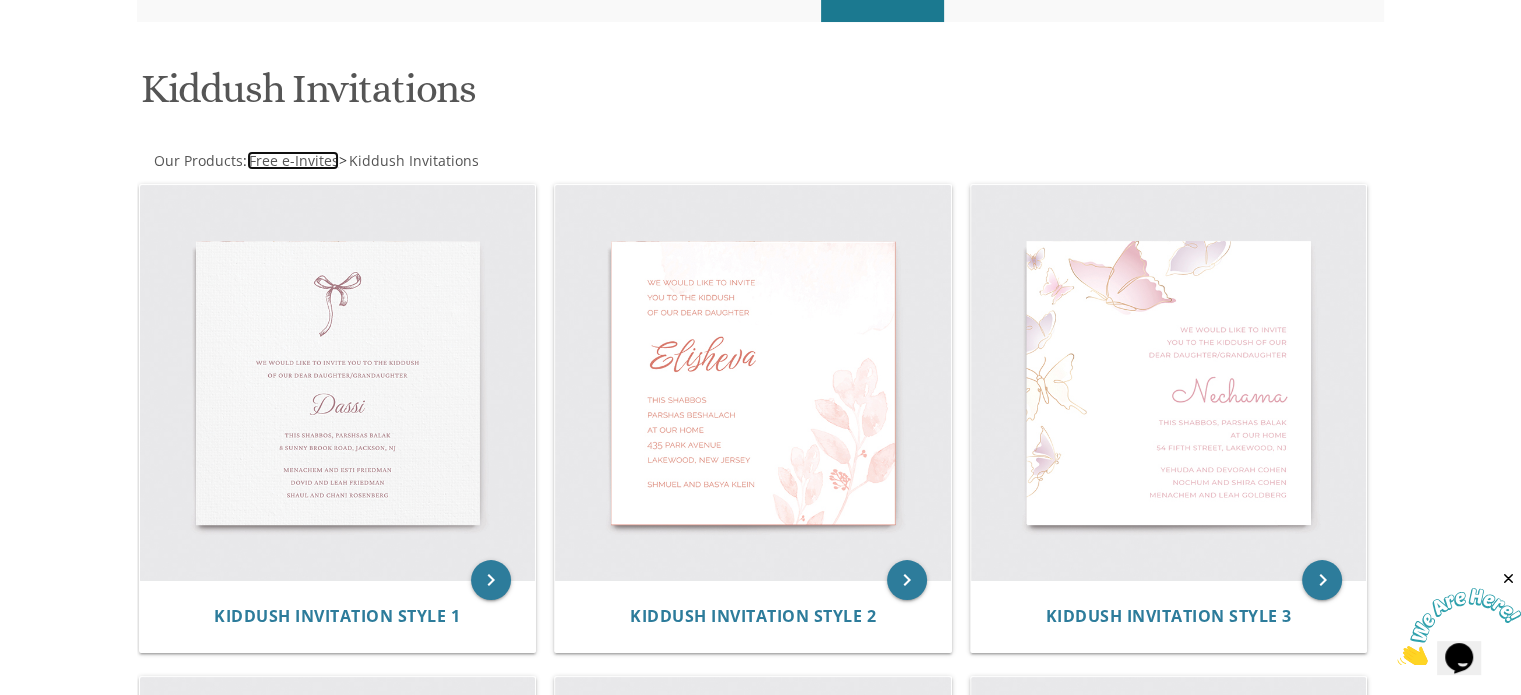 click on "Free e-Invites" at bounding box center [294, 160] 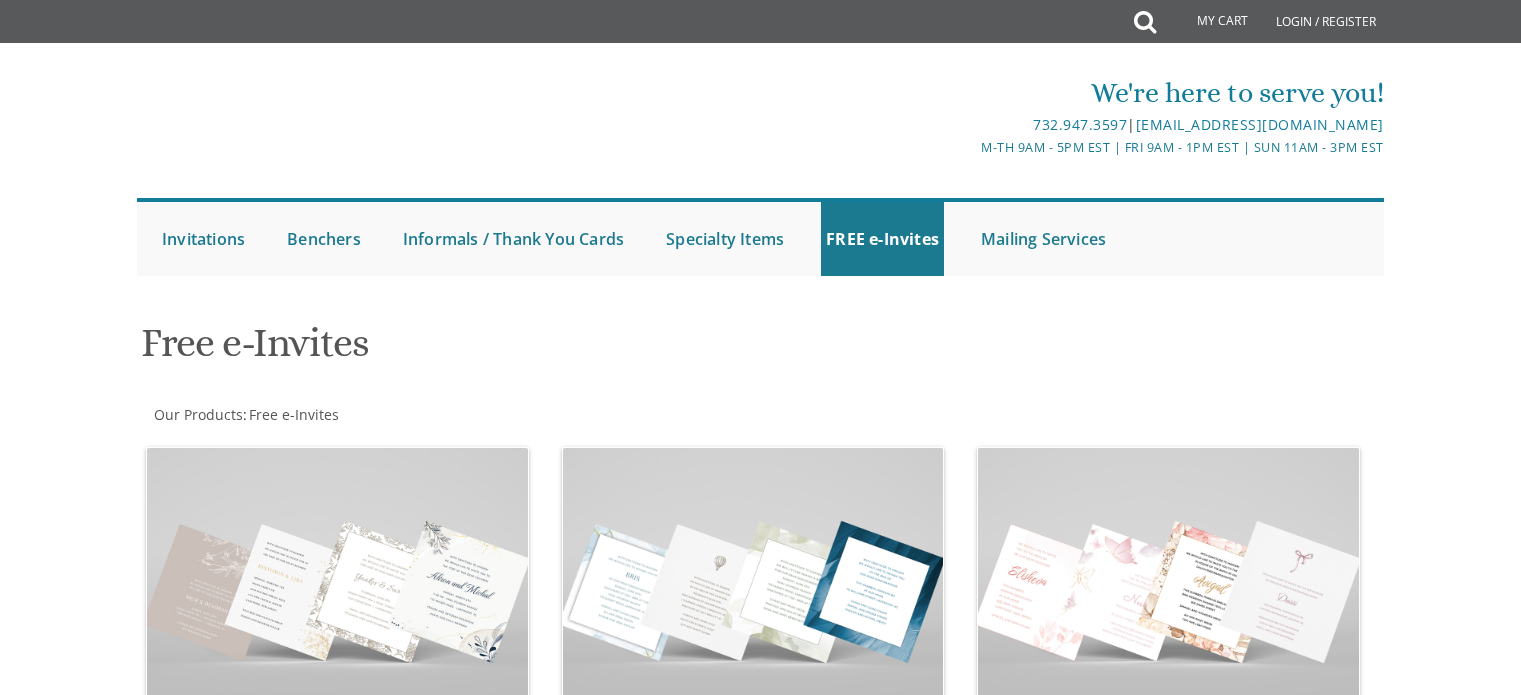 scroll, scrollTop: 0, scrollLeft: 0, axis: both 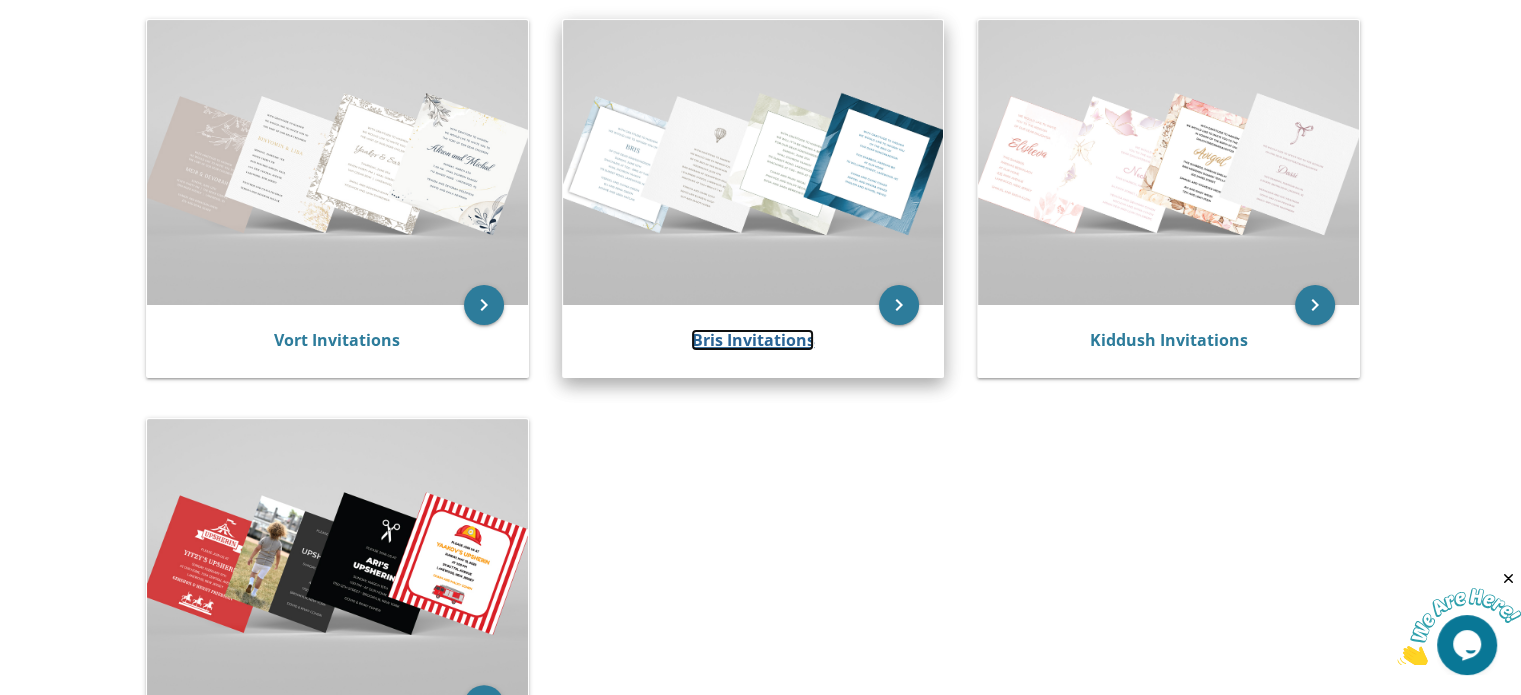 click on "Bris Invitations" at bounding box center [752, 340] 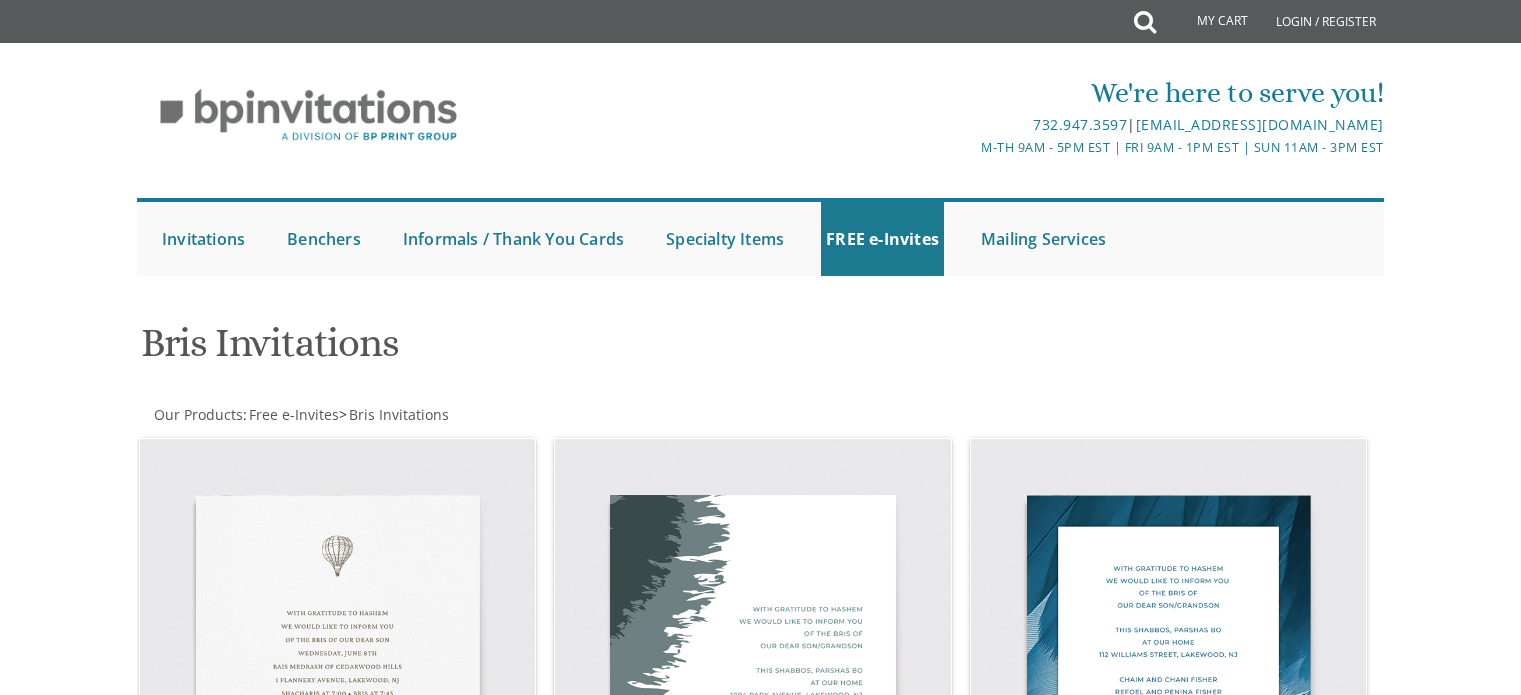 scroll, scrollTop: 0, scrollLeft: 0, axis: both 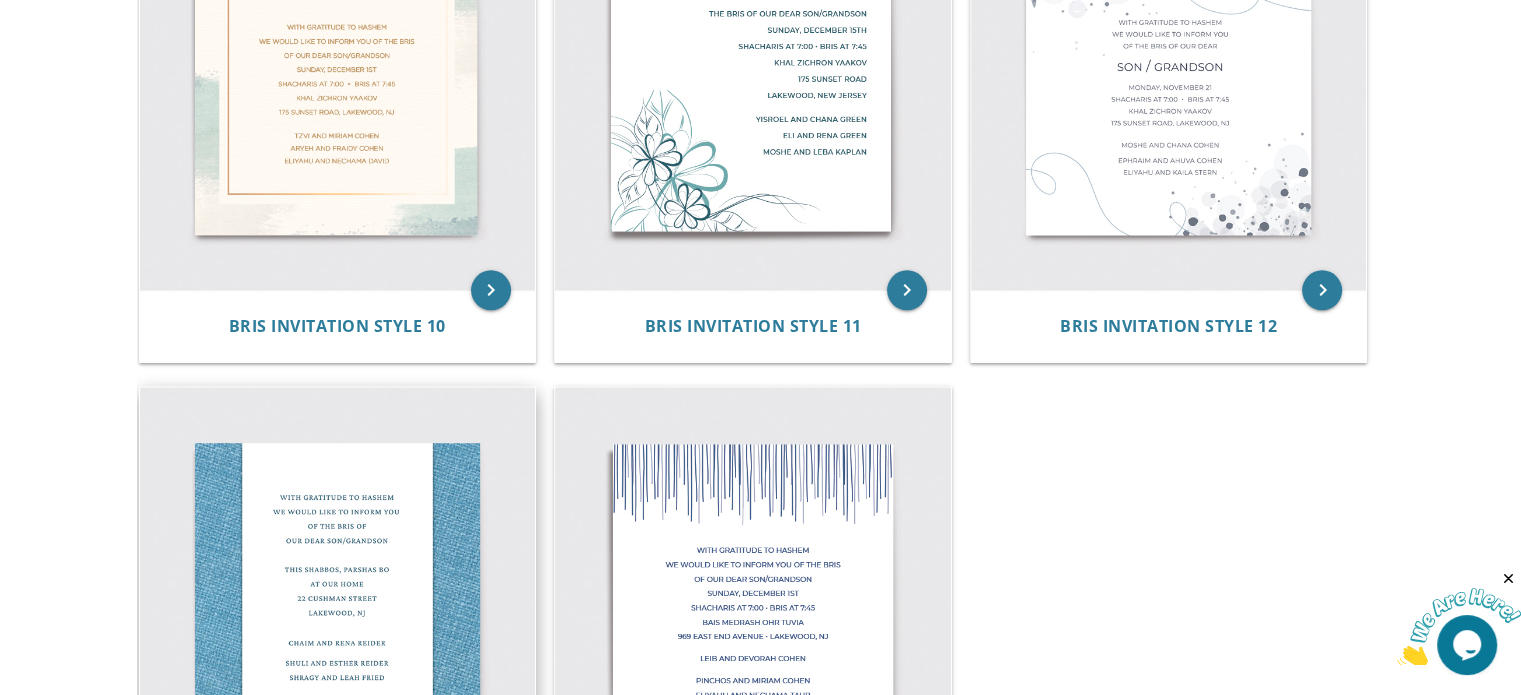 click at bounding box center (338, 585) 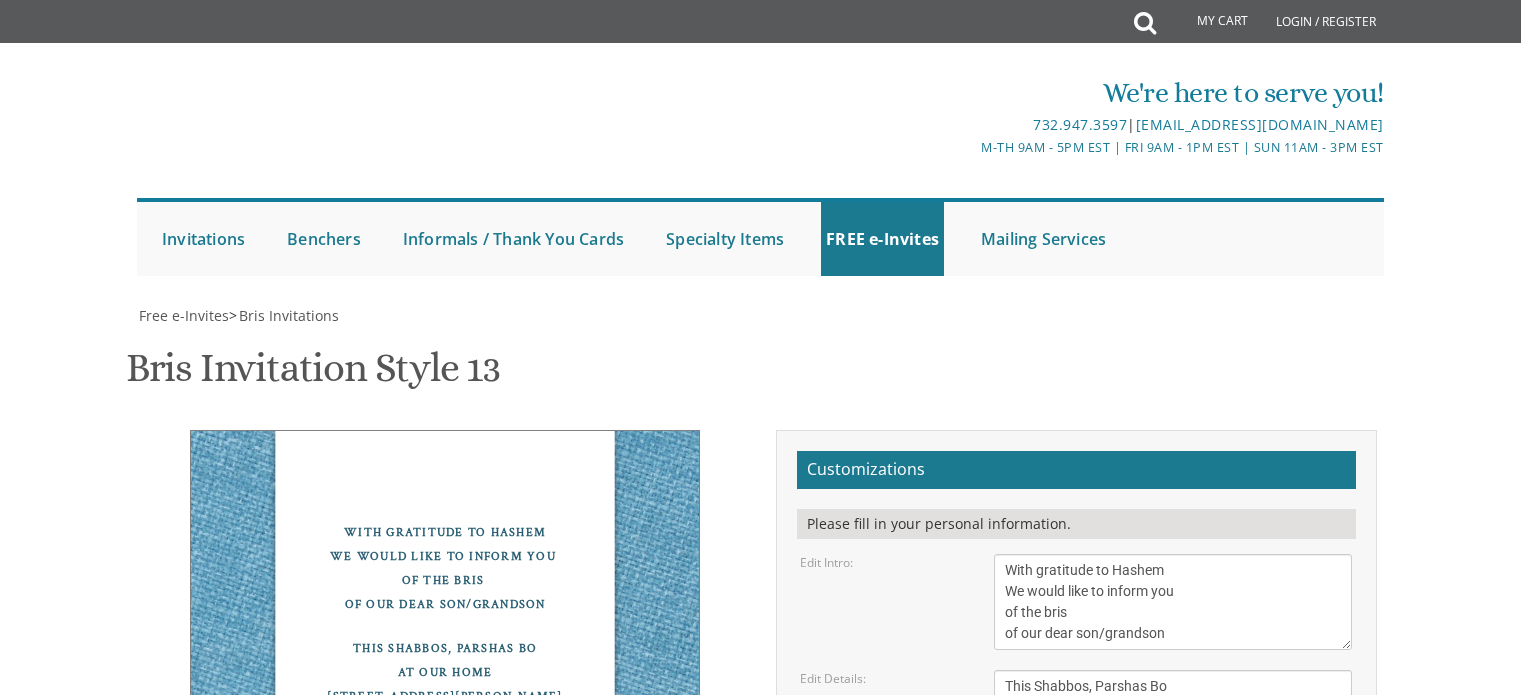 scroll, scrollTop: 0, scrollLeft: 0, axis: both 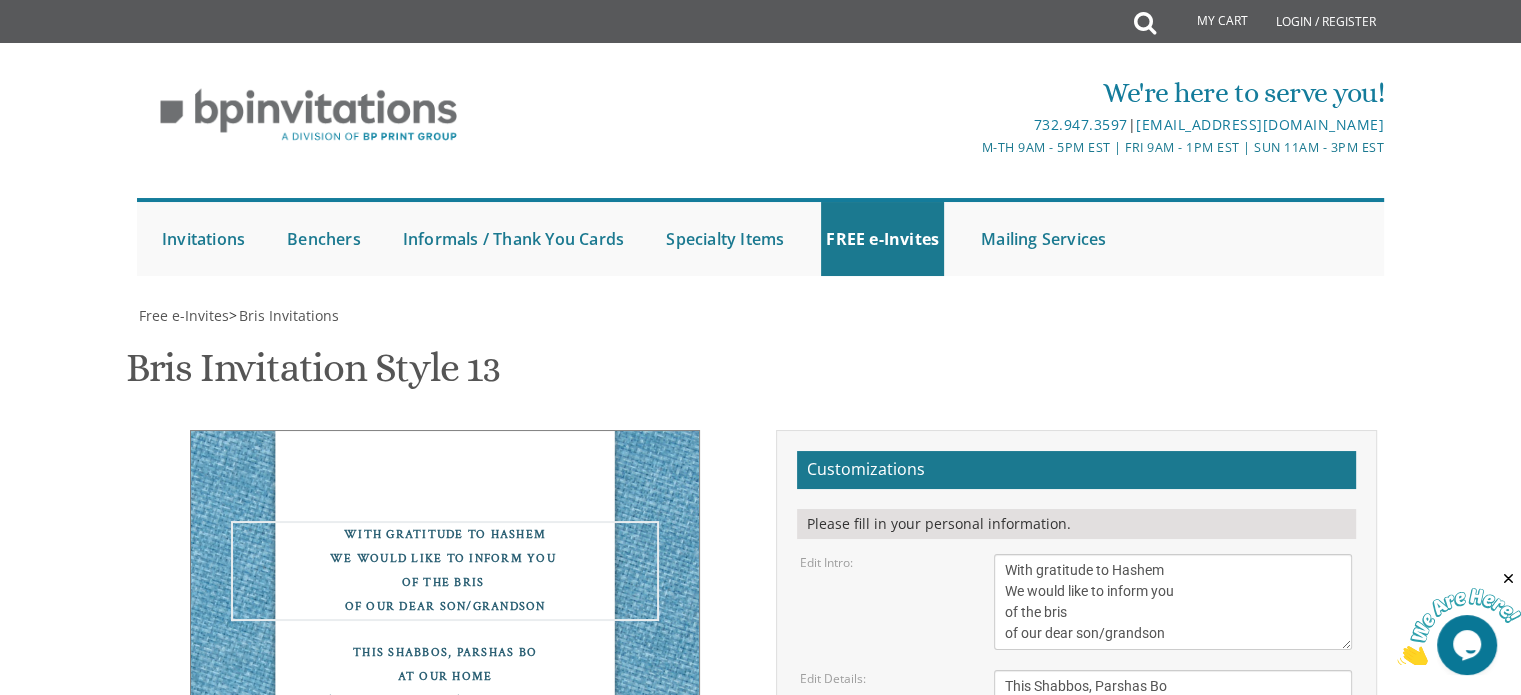 click on "With gratitude to Hashem
We would like to inform you
of the bris
of our dear son/grandson" at bounding box center (1173, 602) 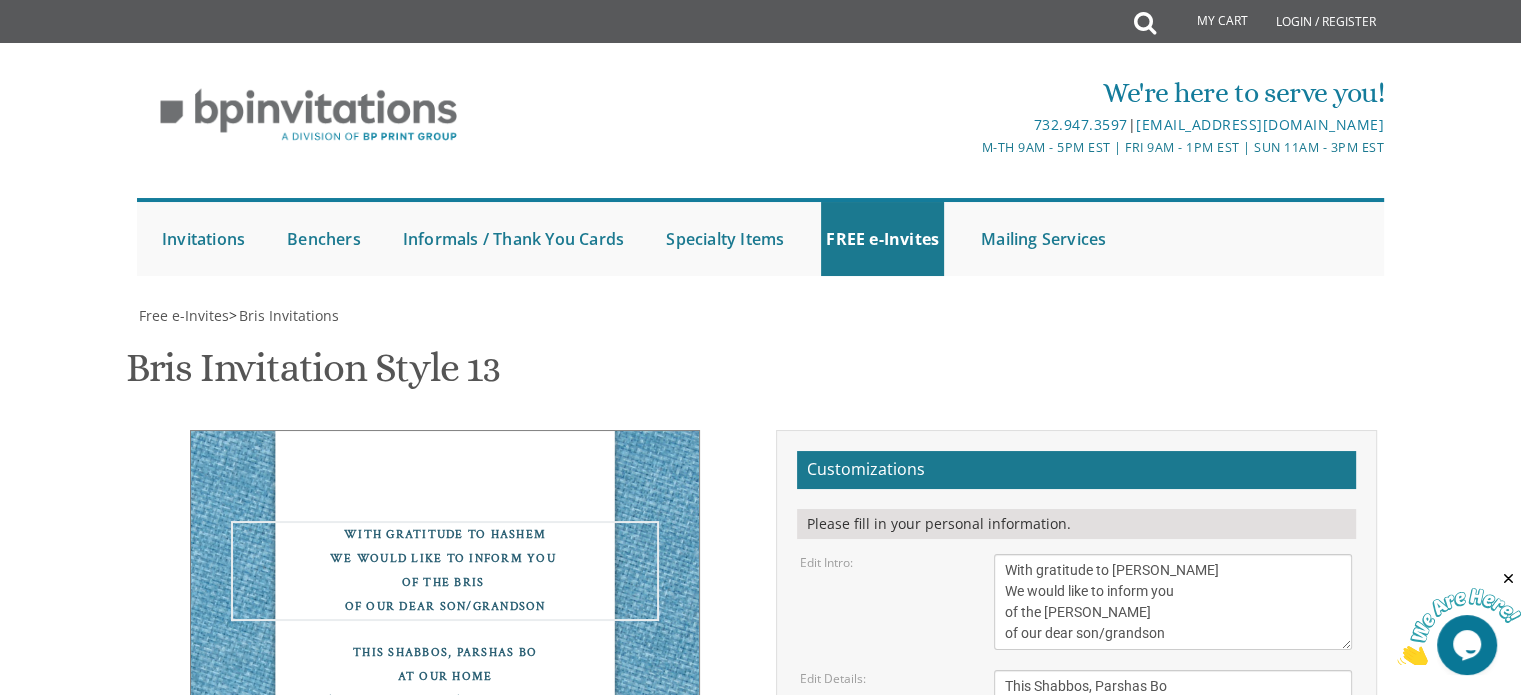 click on "With gratitude to Hashem
We would like to inform you
of the bris
of our dear son/grandson" at bounding box center (1173, 602) 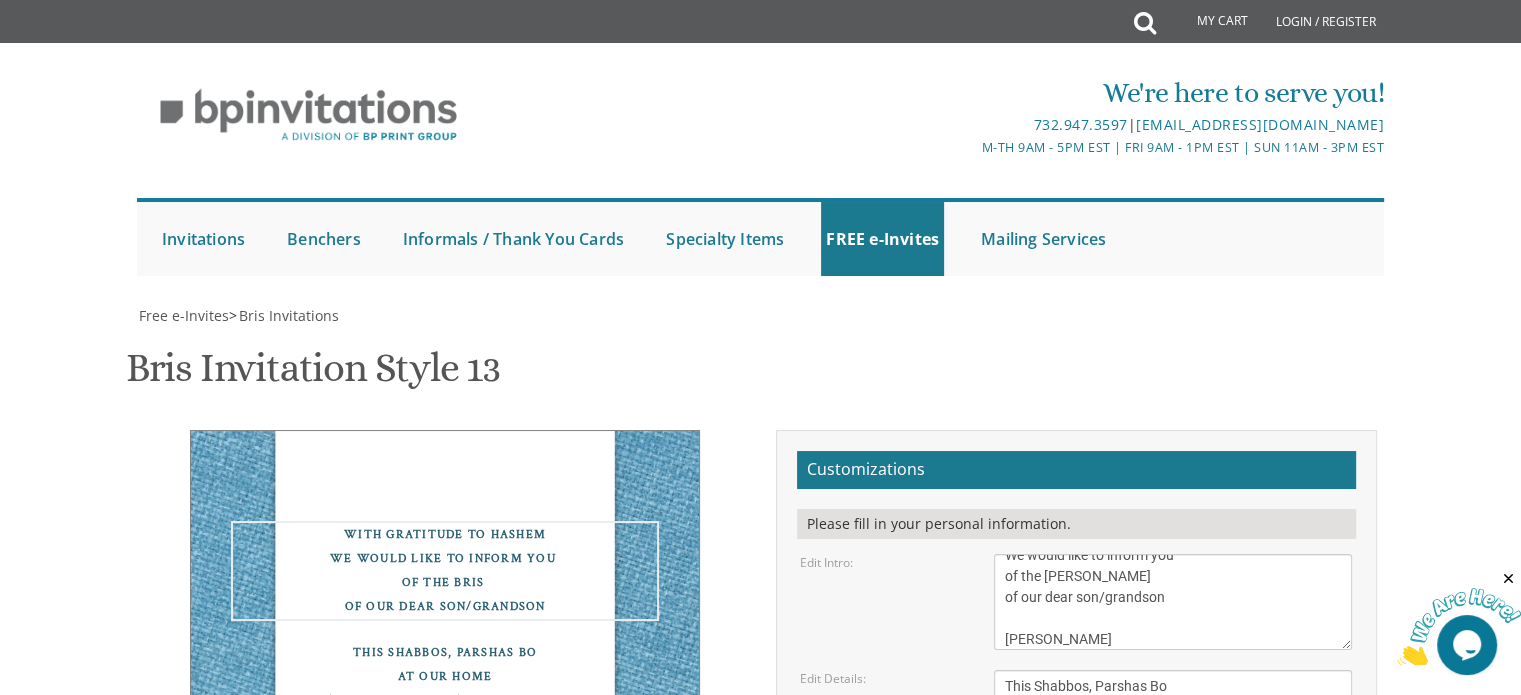 type on "With gratitude to Hashem
We would like to inform you
of the Pidyon Haben
of our dear son/grandson
ARYEH" 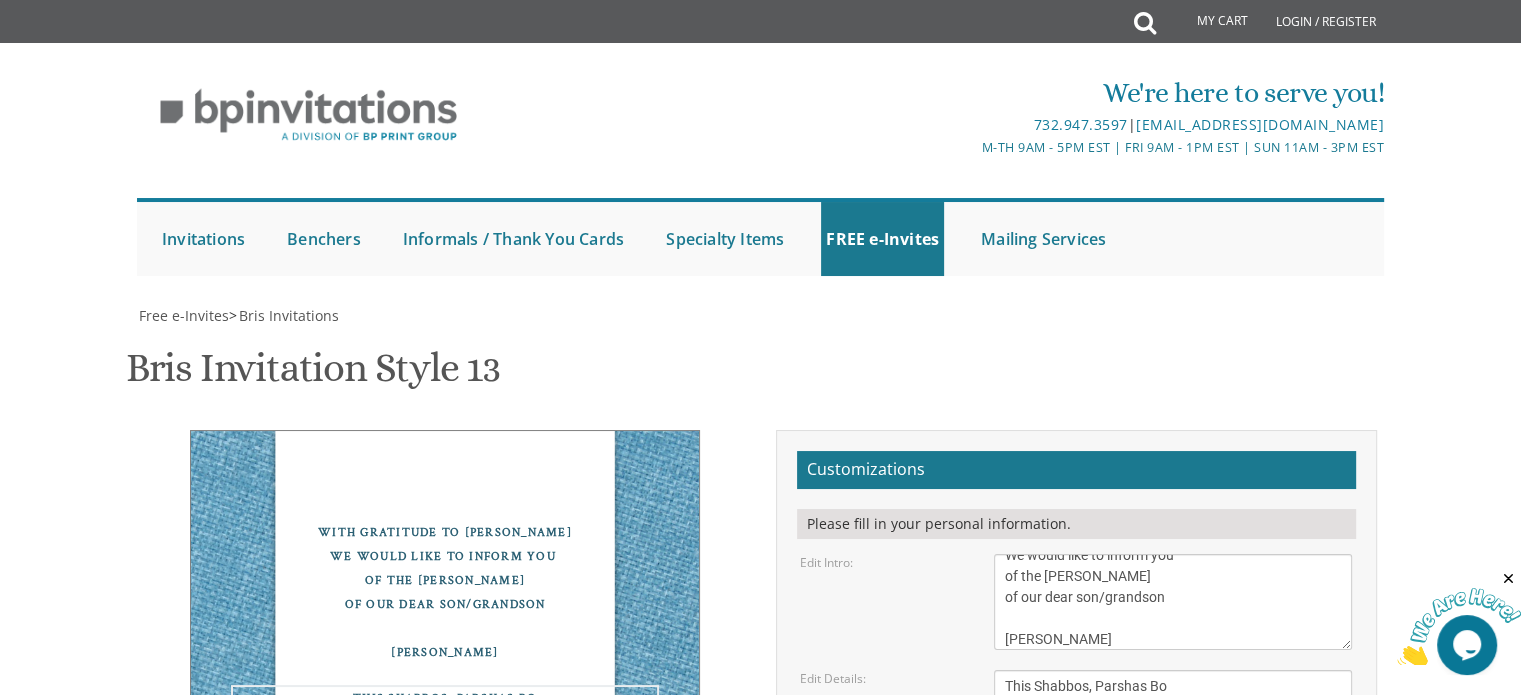 scroll, scrollTop: 416, scrollLeft: 0, axis: vertical 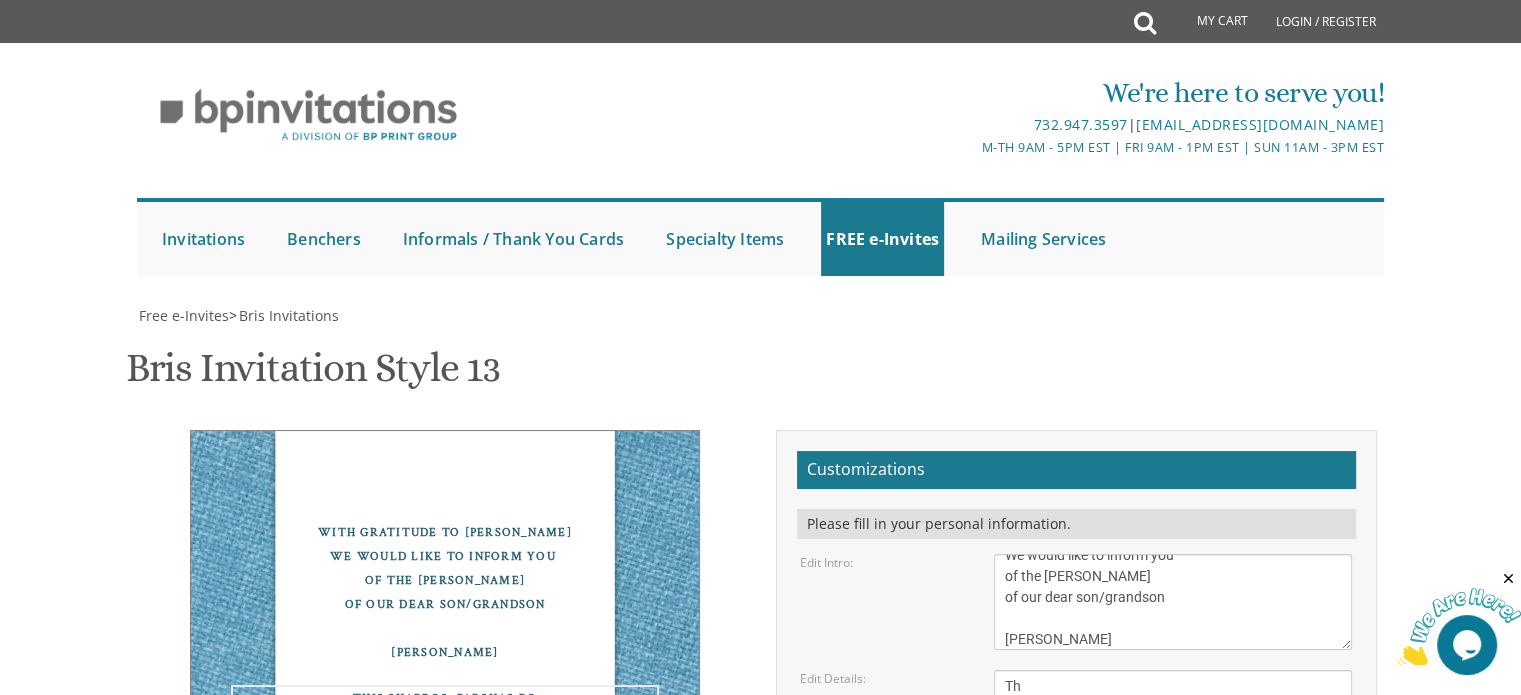 type on "T" 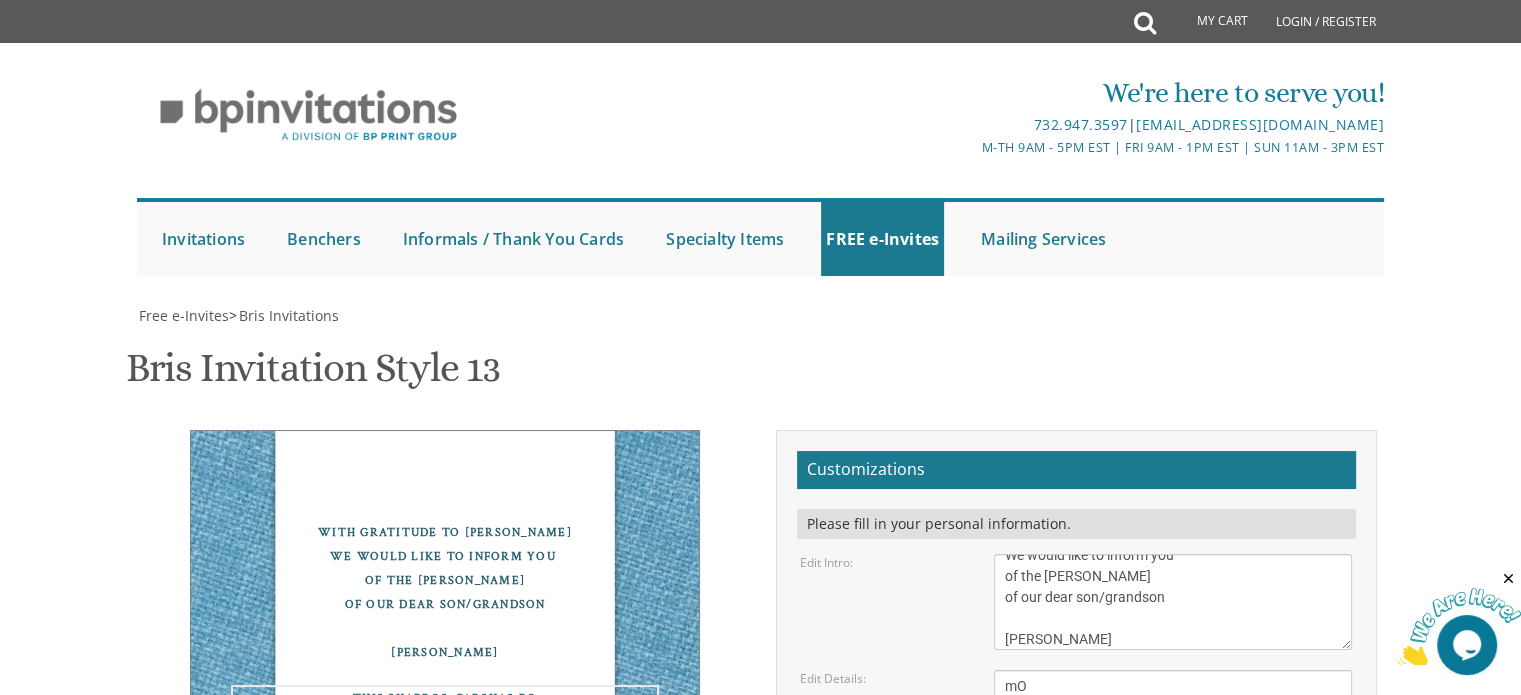 type on "m" 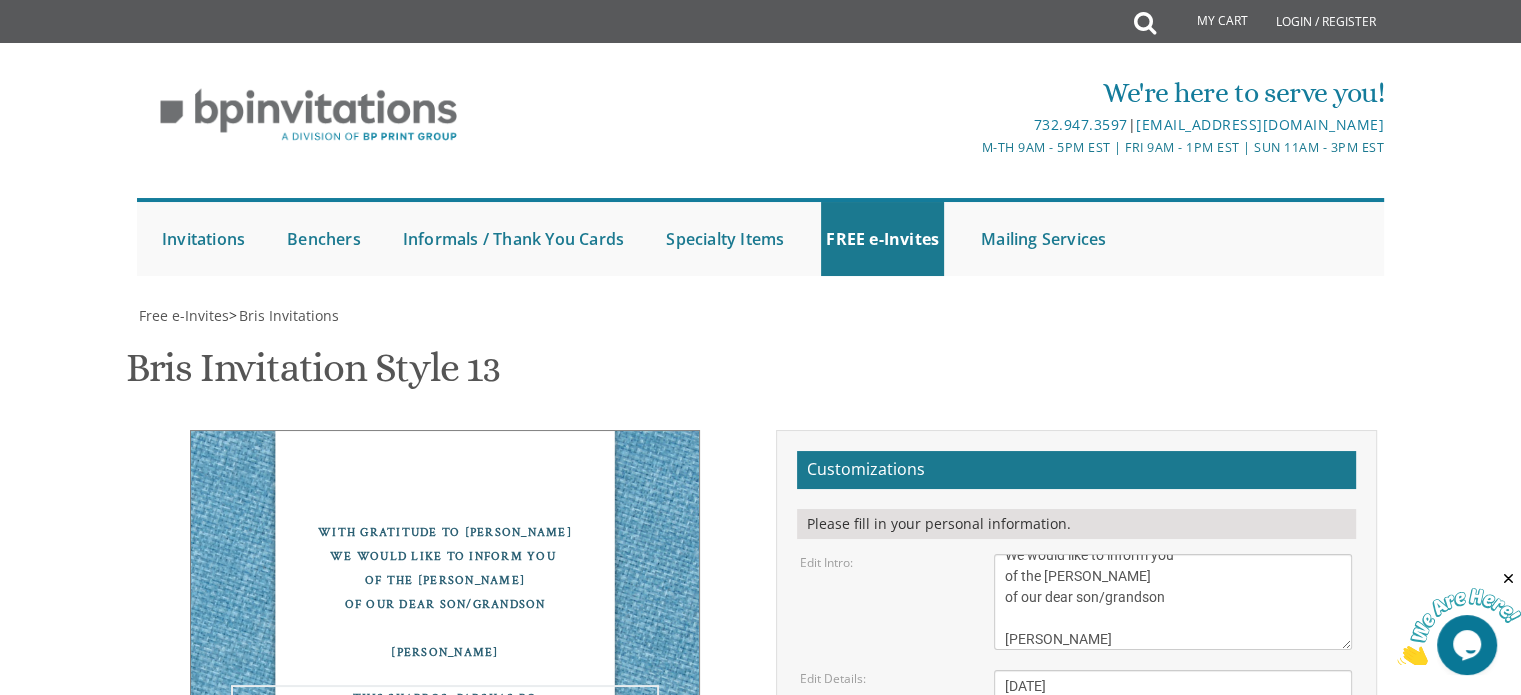 scroll, scrollTop: 497, scrollLeft: 0, axis: vertical 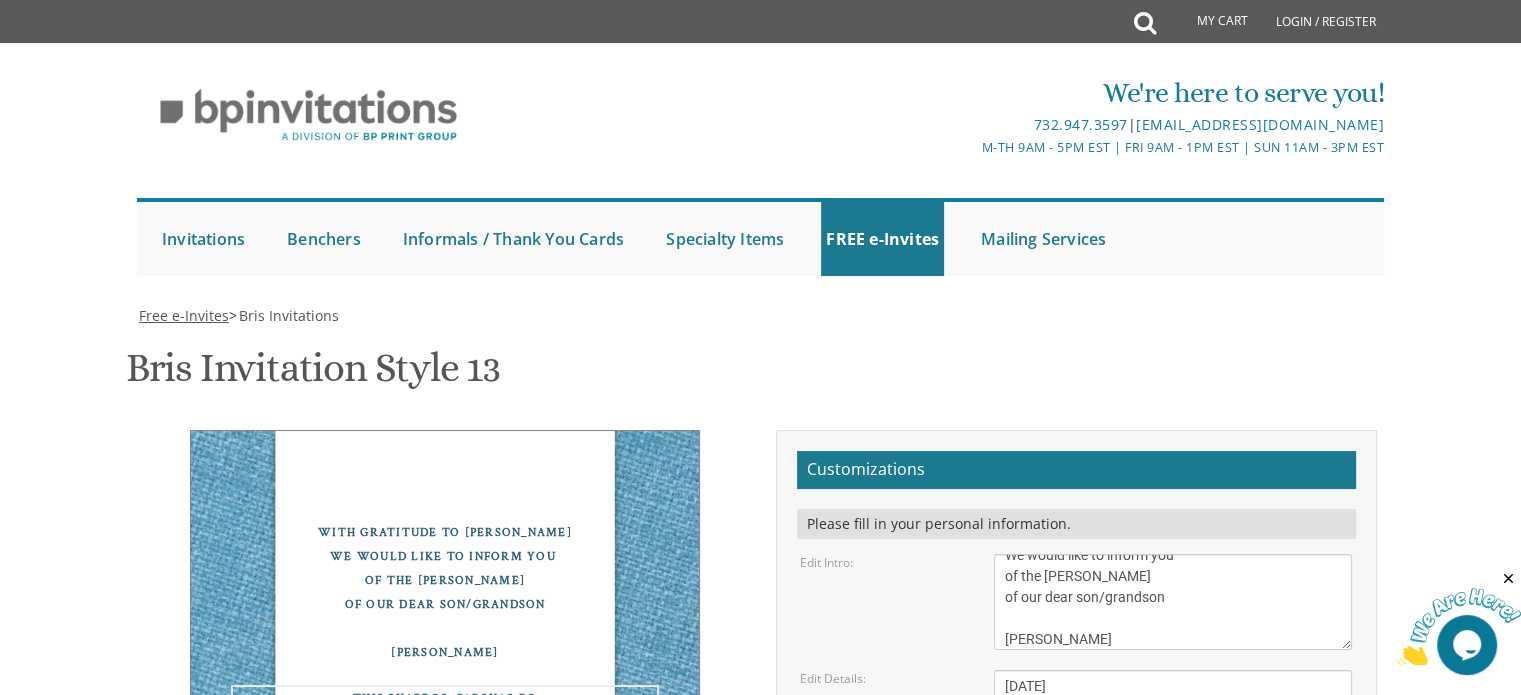 type on "Monday July 7th
Yud Aleph Tammuz" 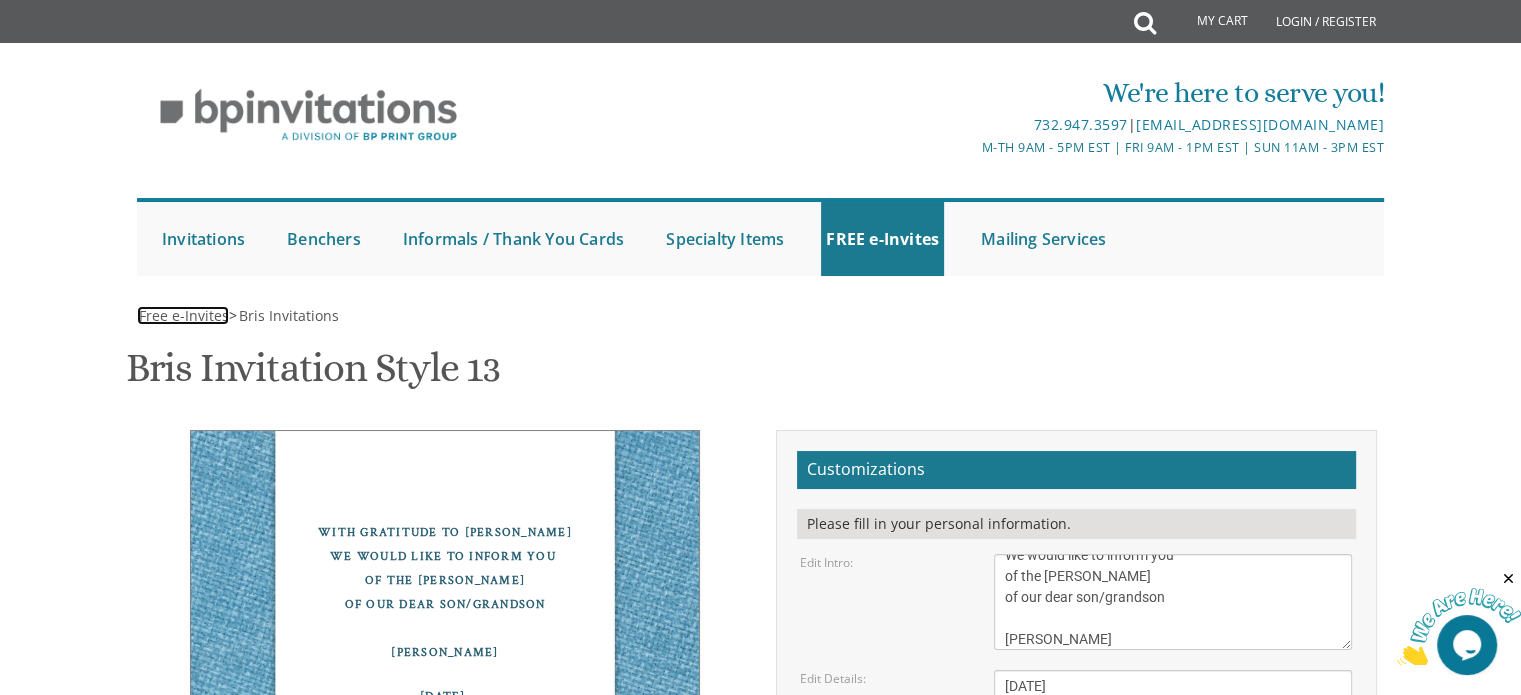 click on "Free e-Invites" at bounding box center (184, 315) 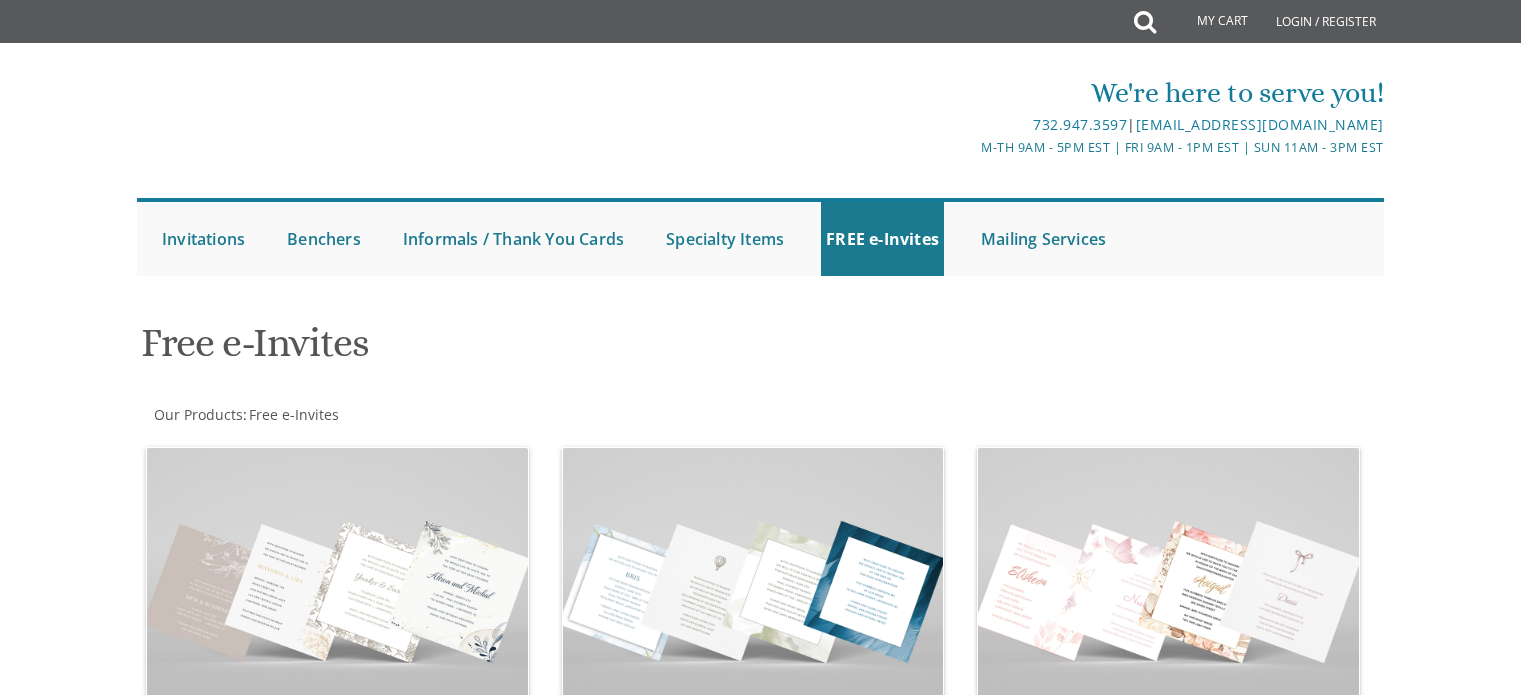 scroll, scrollTop: 0, scrollLeft: 0, axis: both 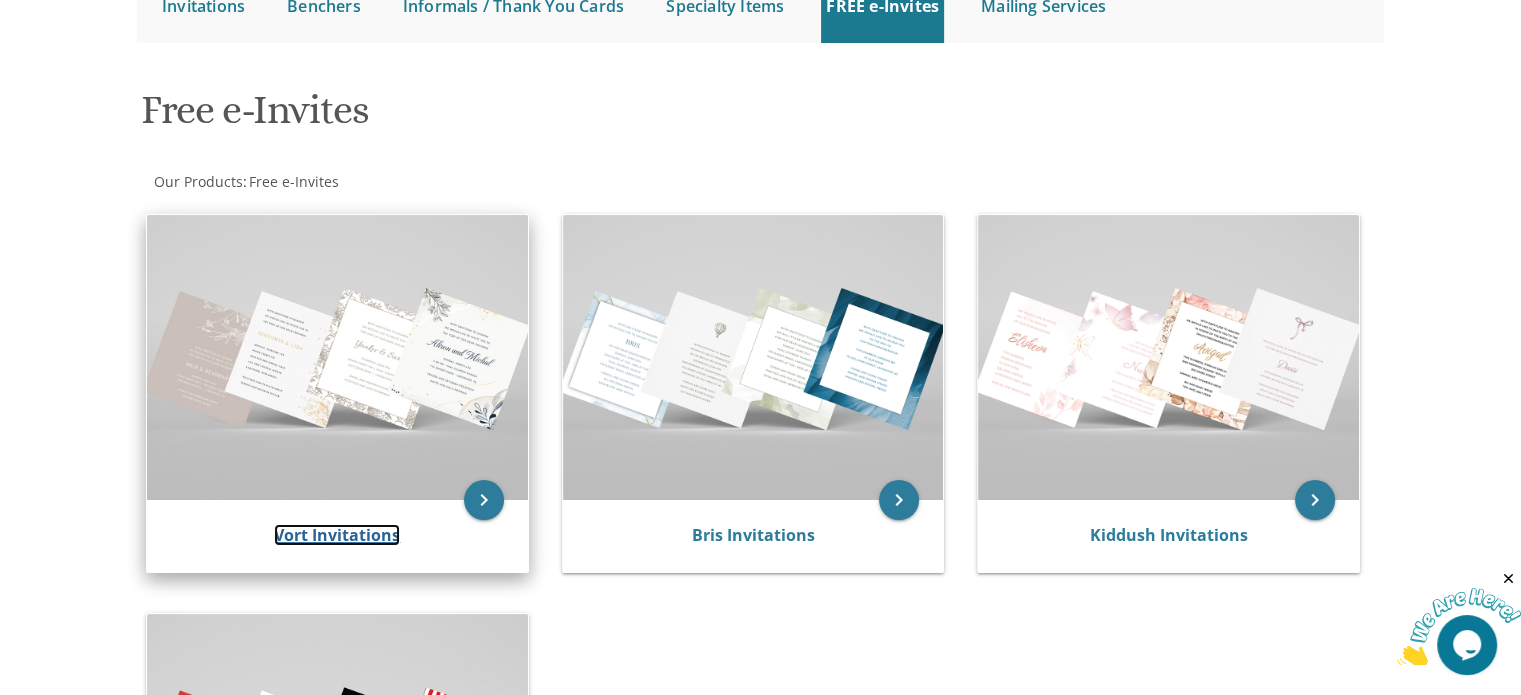click on "Vort Invitations" at bounding box center [337, 535] 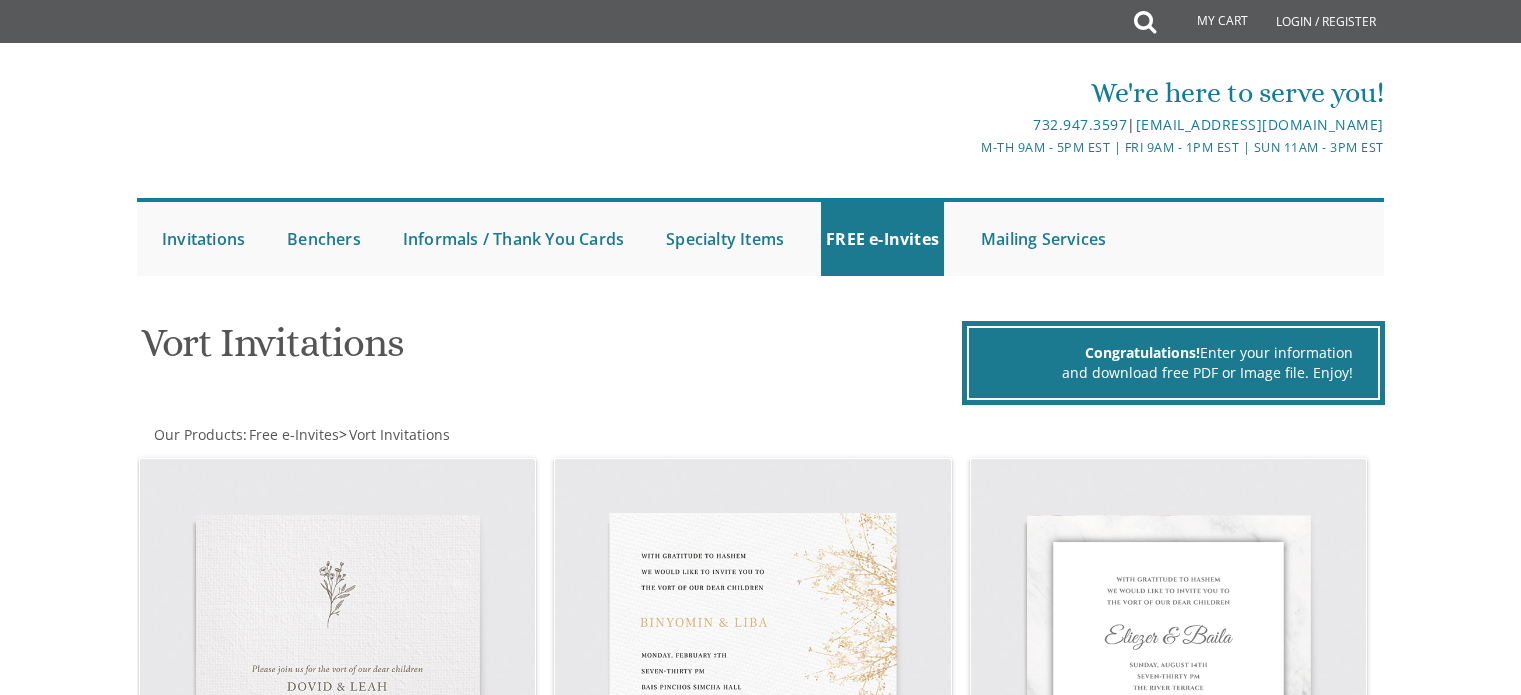 scroll, scrollTop: 0, scrollLeft: 0, axis: both 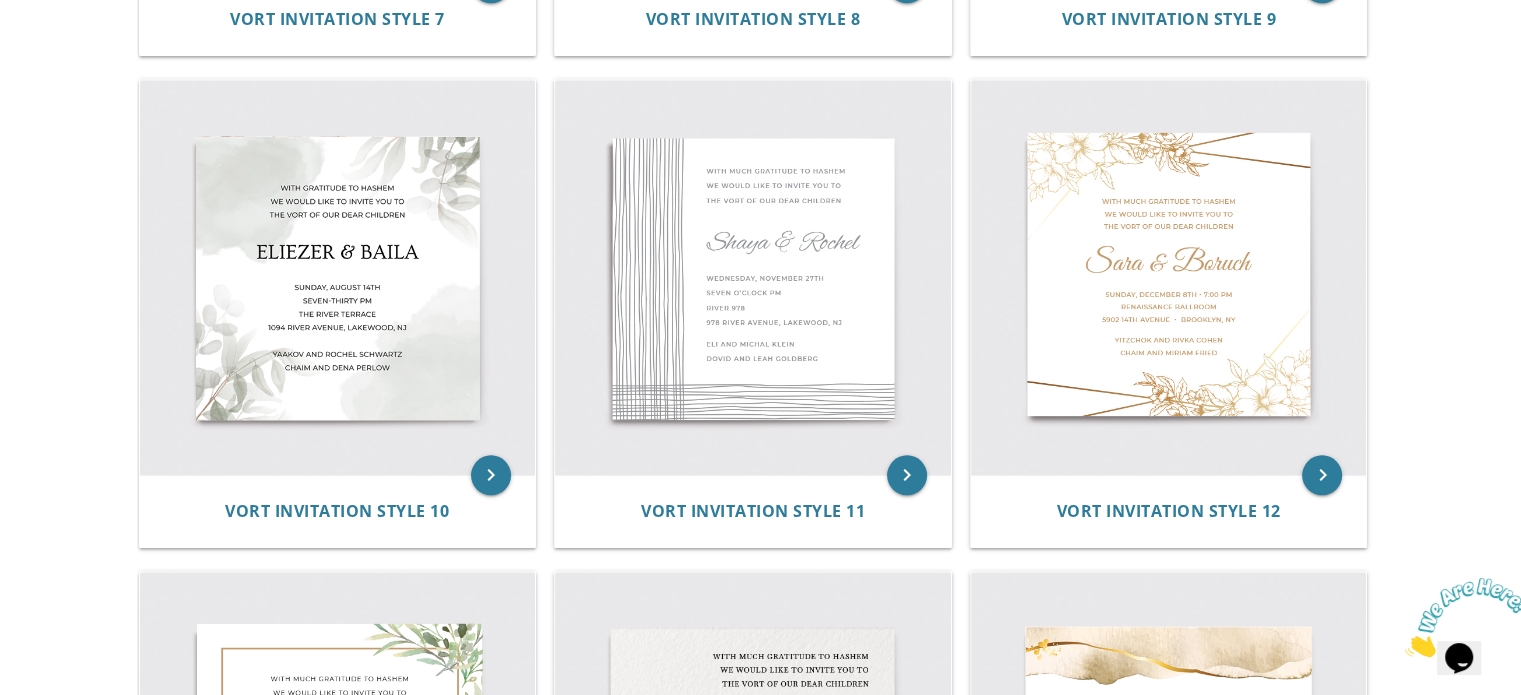 drag, startPoint x: 1530, startPoint y: 118, endPoint x: 1530, endPoint y: 423, distance: 305 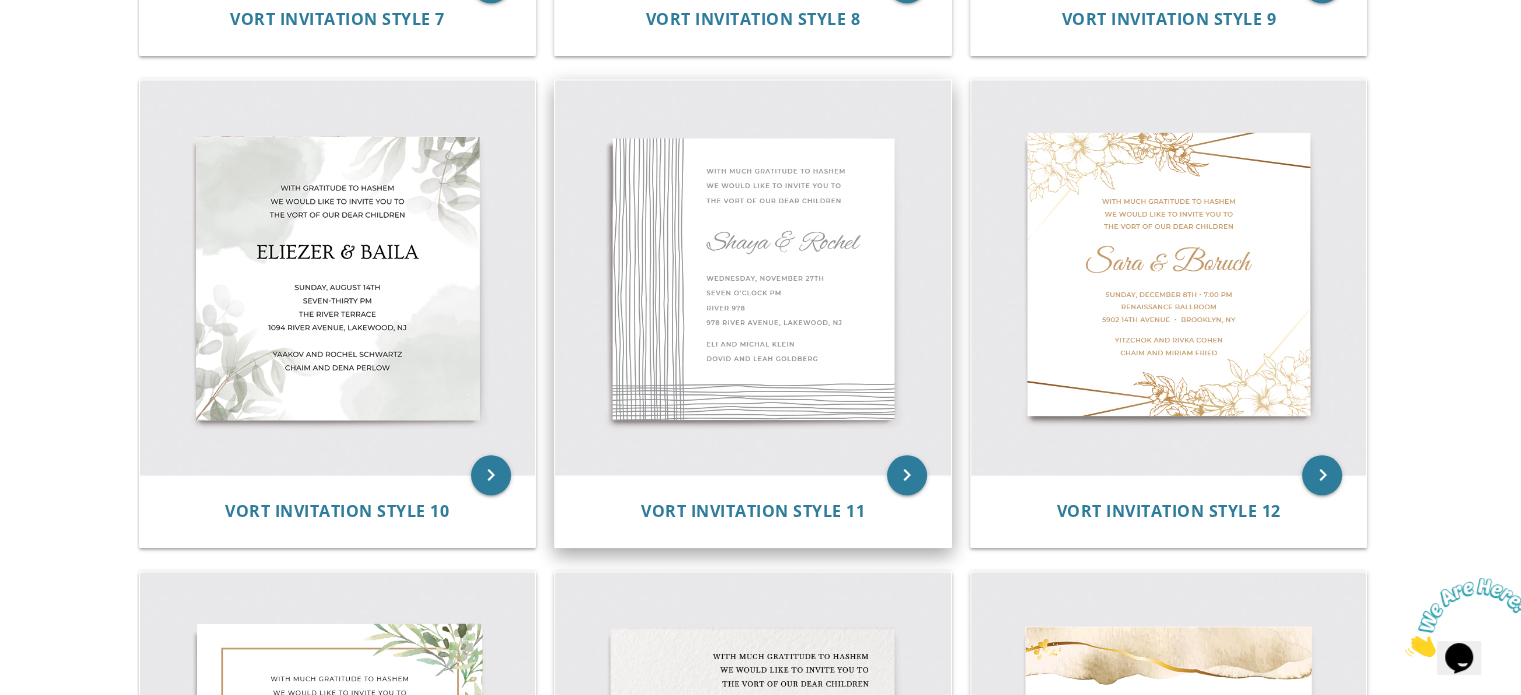 click at bounding box center (753, 278) 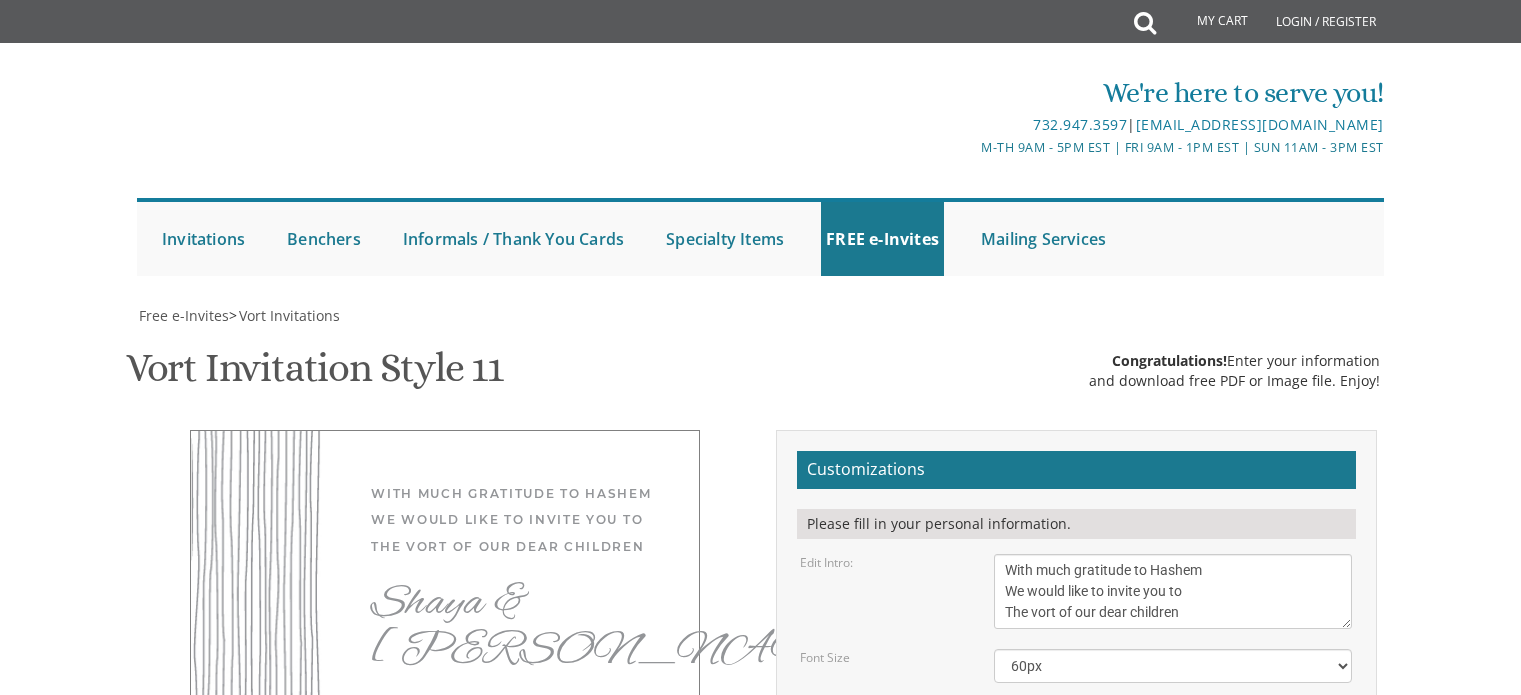 scroll, scrollTop: 0, scrollLeft: 0, axis: both 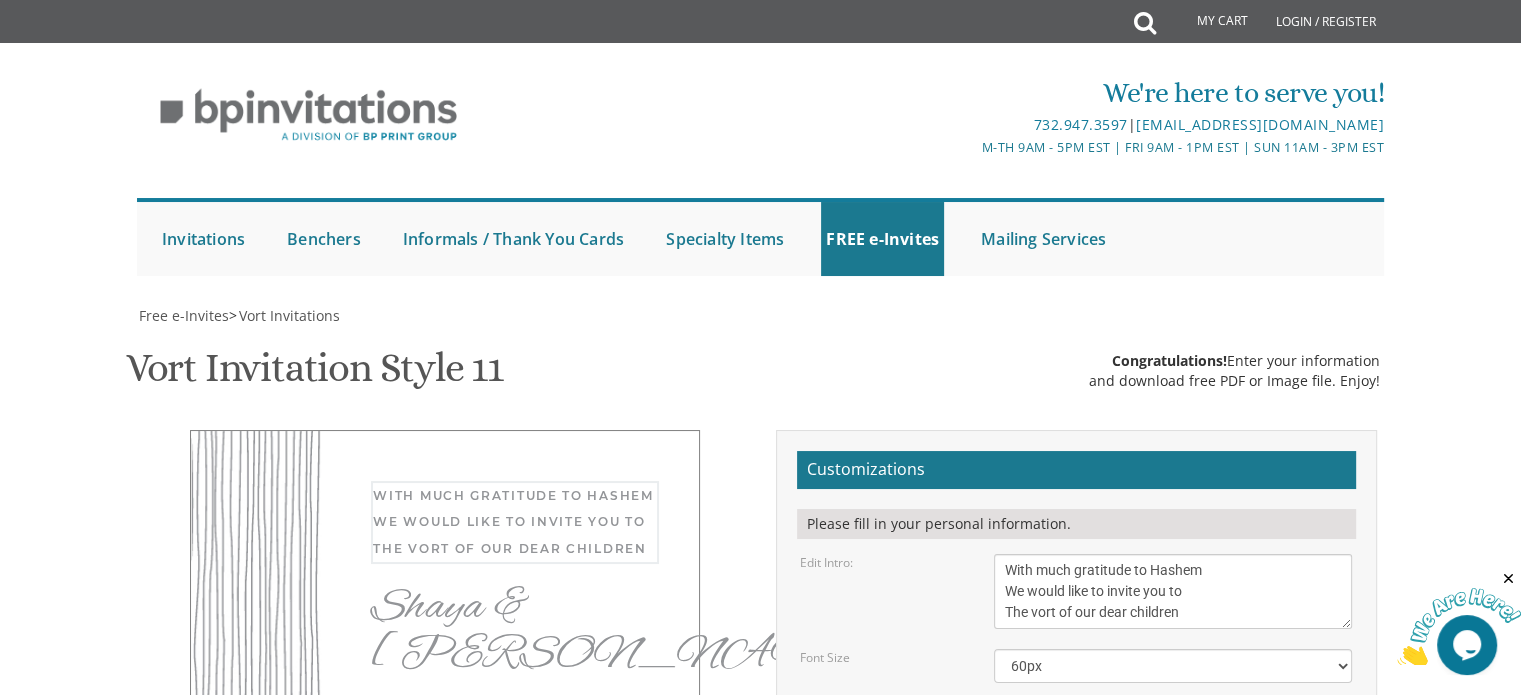 click on "With much gratitude to Hashem
We would like to invite you to
The vort of our dear children" at bounding box center (1173, 591) 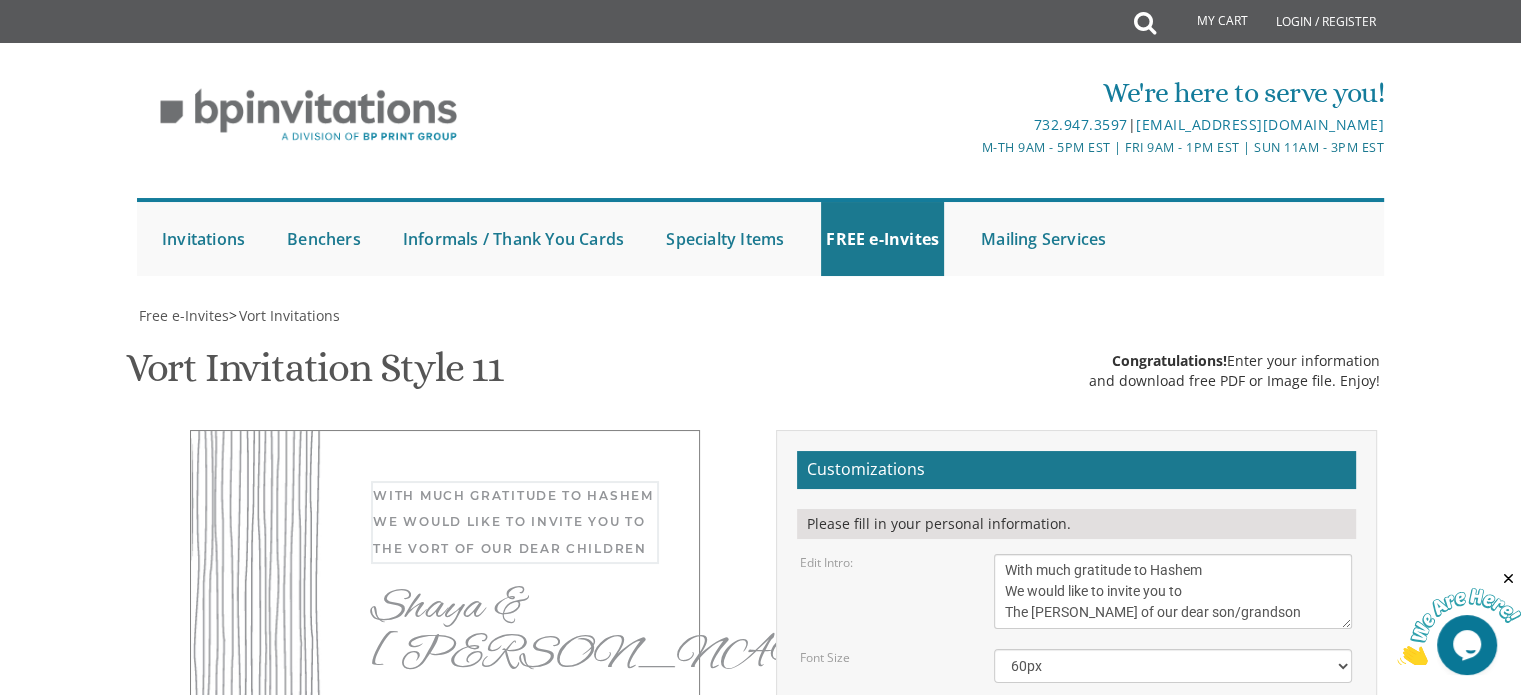 type on "With much gratitude to Hashem
We would like to invite you to
The Pidyon Haben of our dear son/grandson" 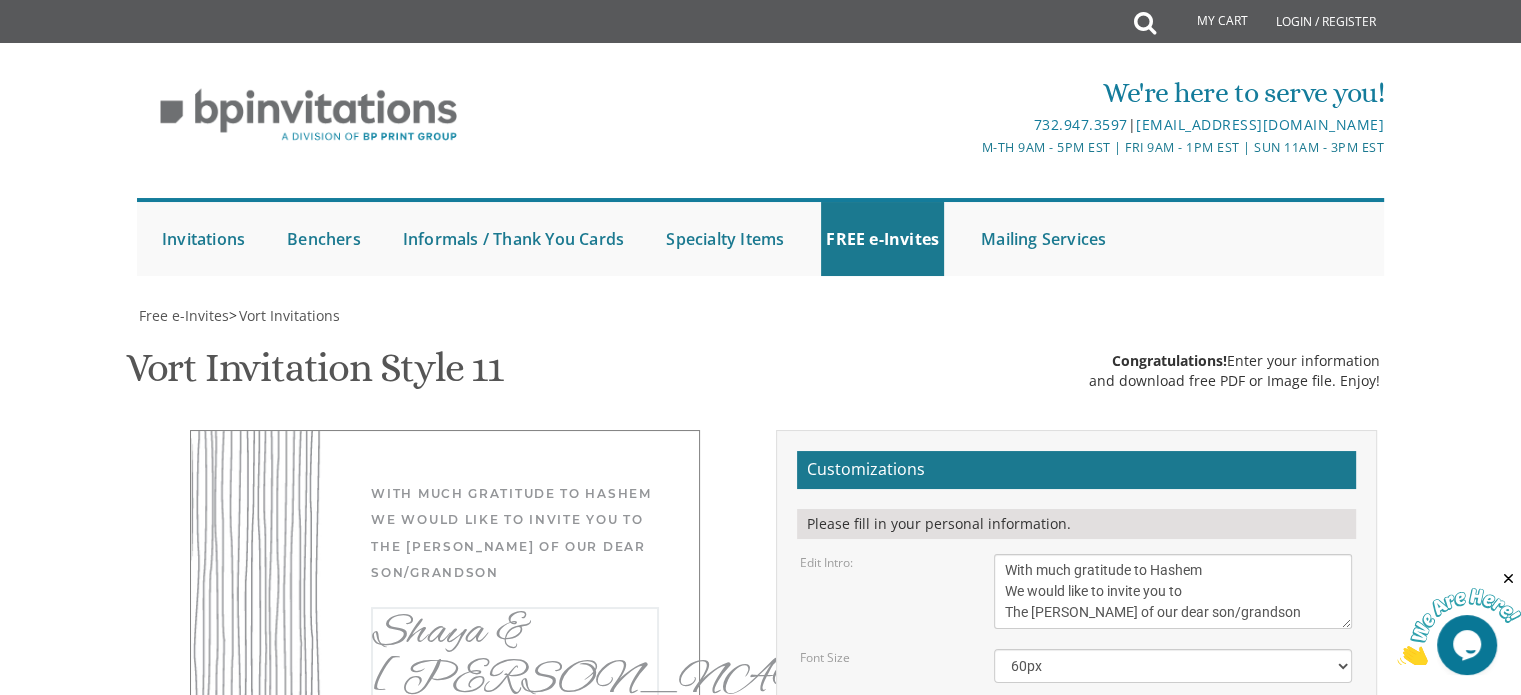 type on "S" 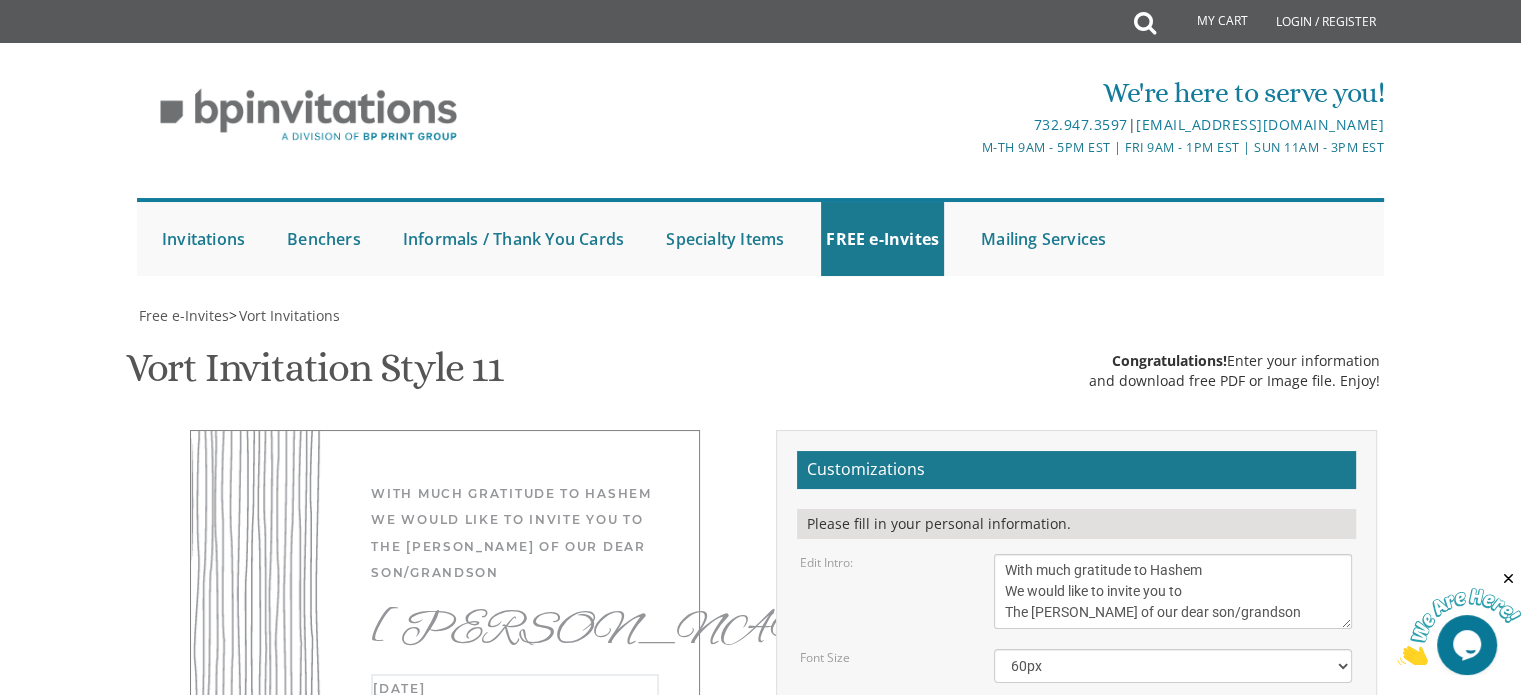 click on "Wednesday, November 27th
Seven O’clock PM
River 978
978 River Avenue, Lakewood, NJ" at bounding box center [1173, 804] 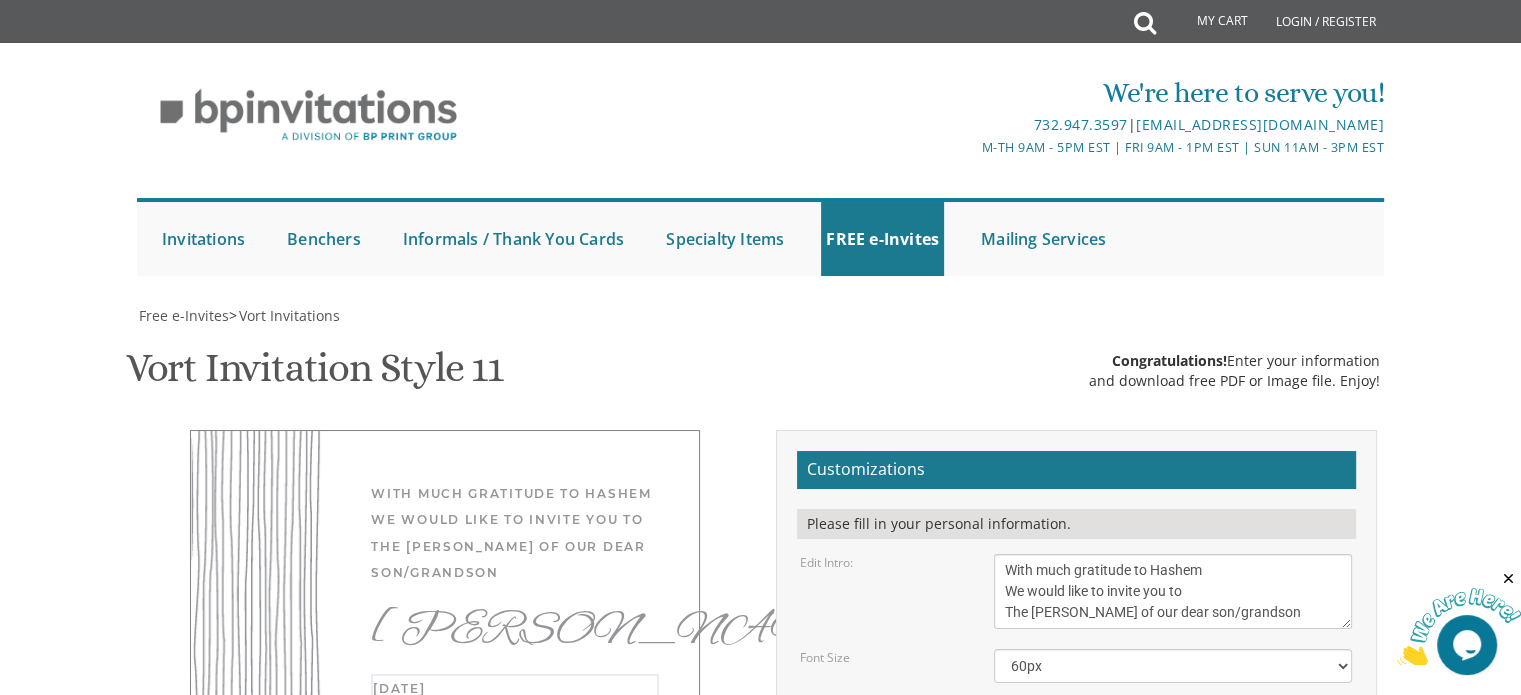 click on "Wednesday, November 27th
Seven O’clock PM
River 978
978 River Avenue, Lakewood, NJ" at bounding box center [1173, 804] 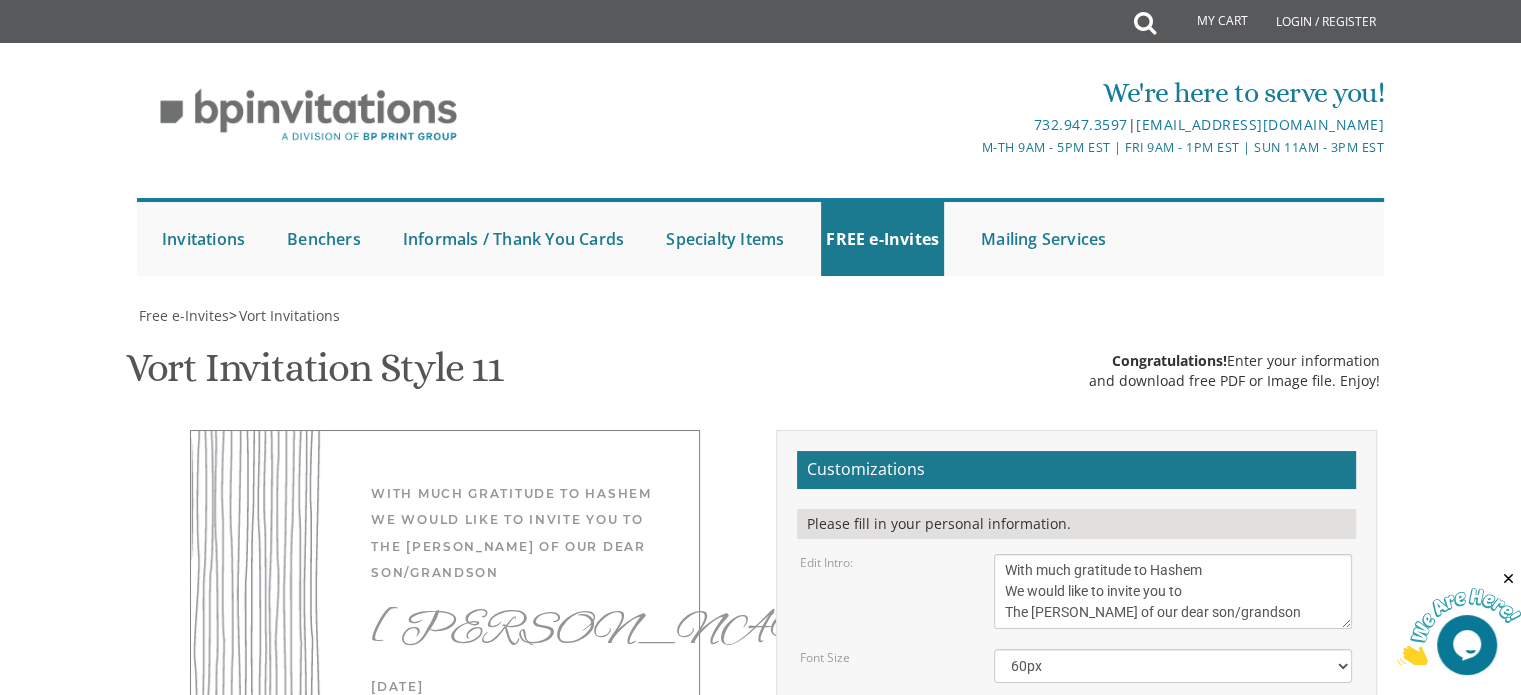 type on "E" 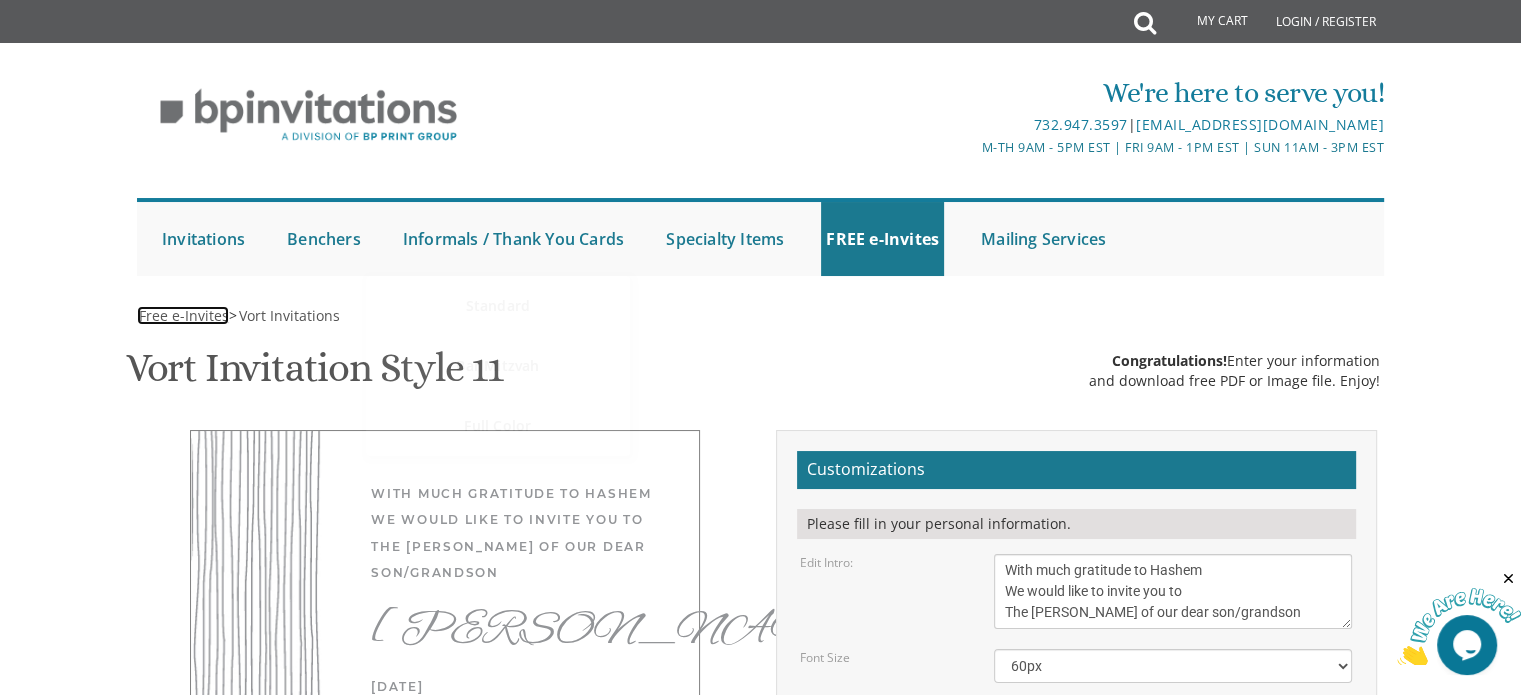 click on "Free e-Invites" at bounding box center (184, 315) 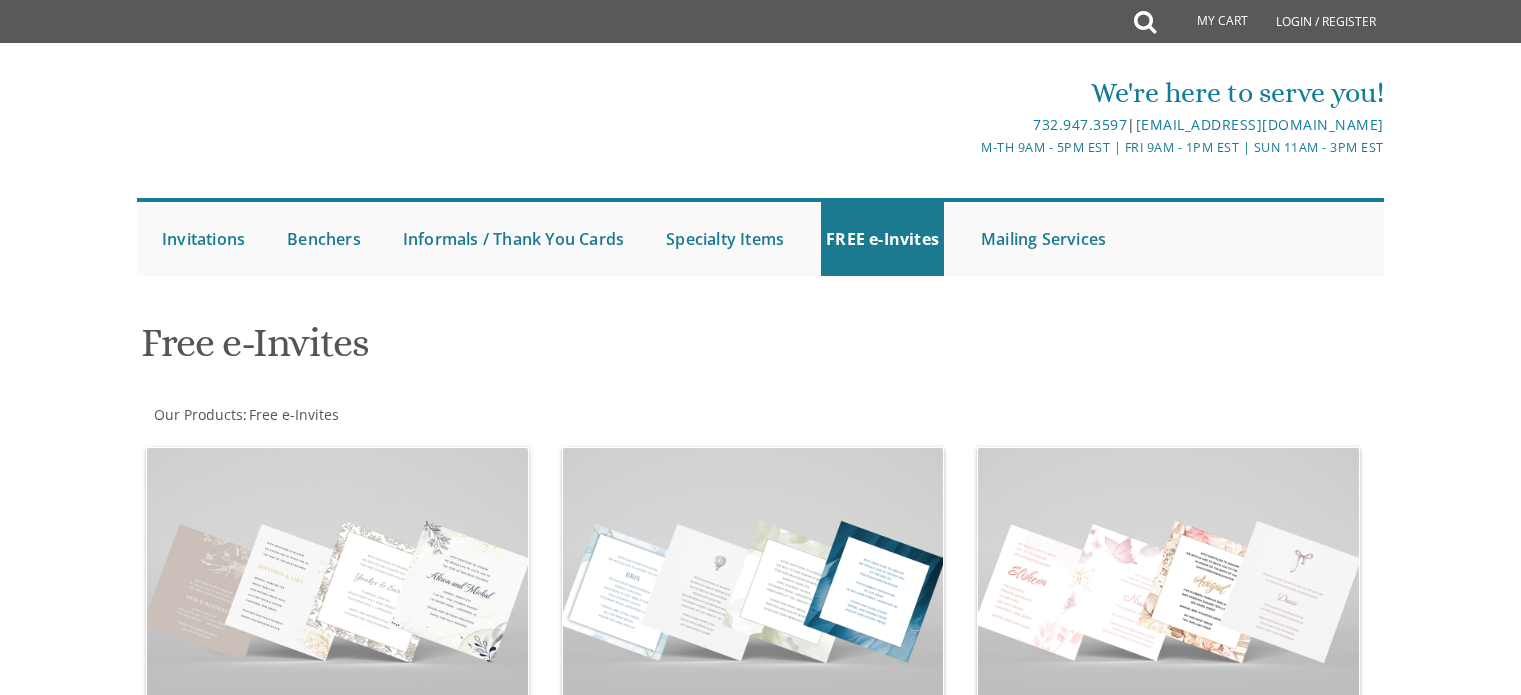 scroll, scrollTop: 0, scrollLeft: 0, axis: both 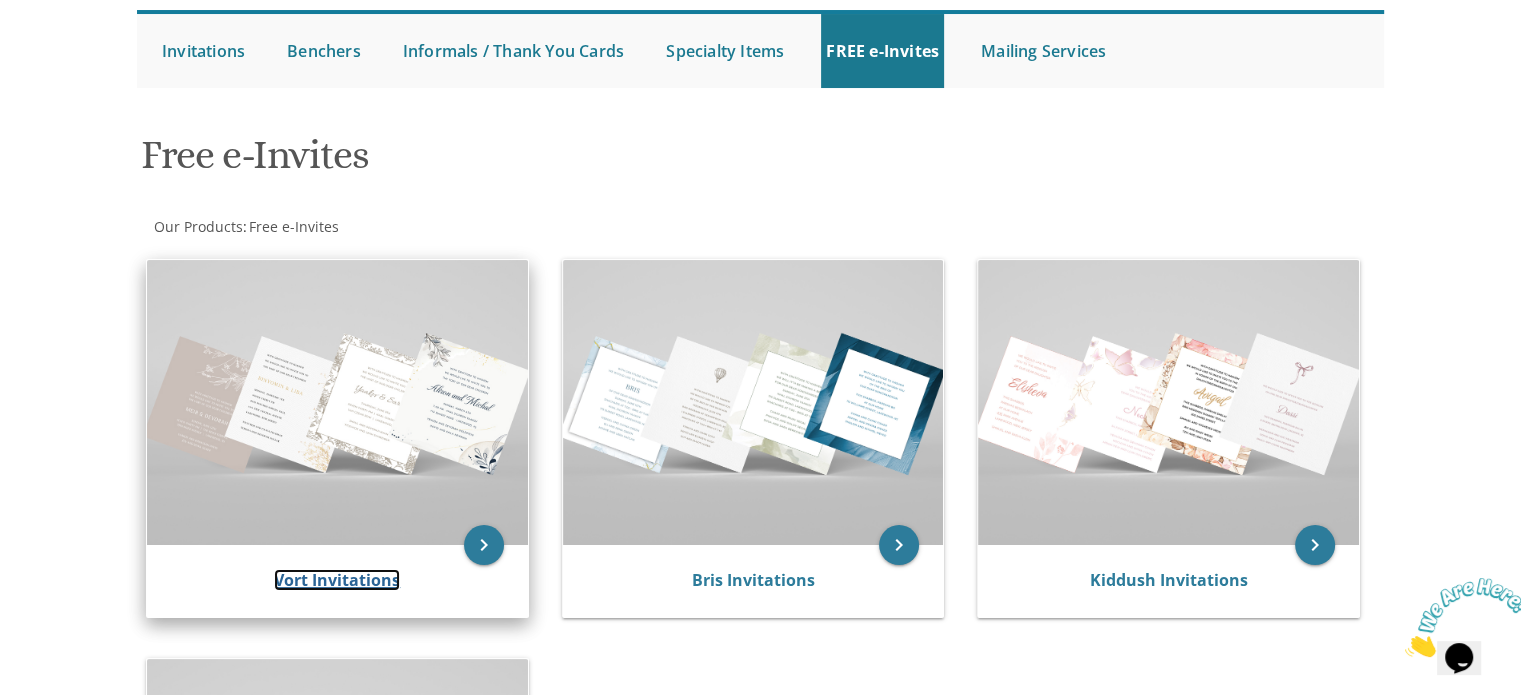 click on "Vort Invitations" at bounding box center (337, 580) 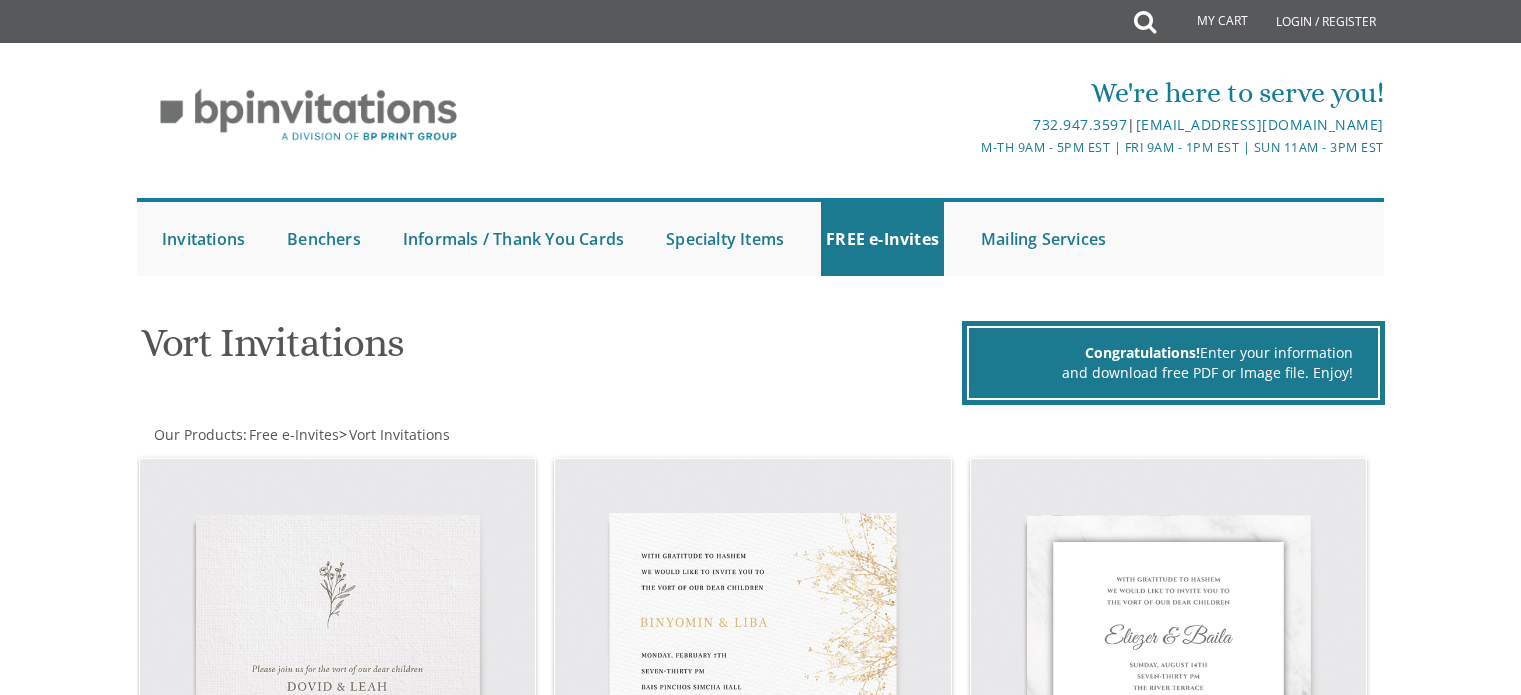 scroll, scrollTop: 0, scrollLeft: 0, axis: both 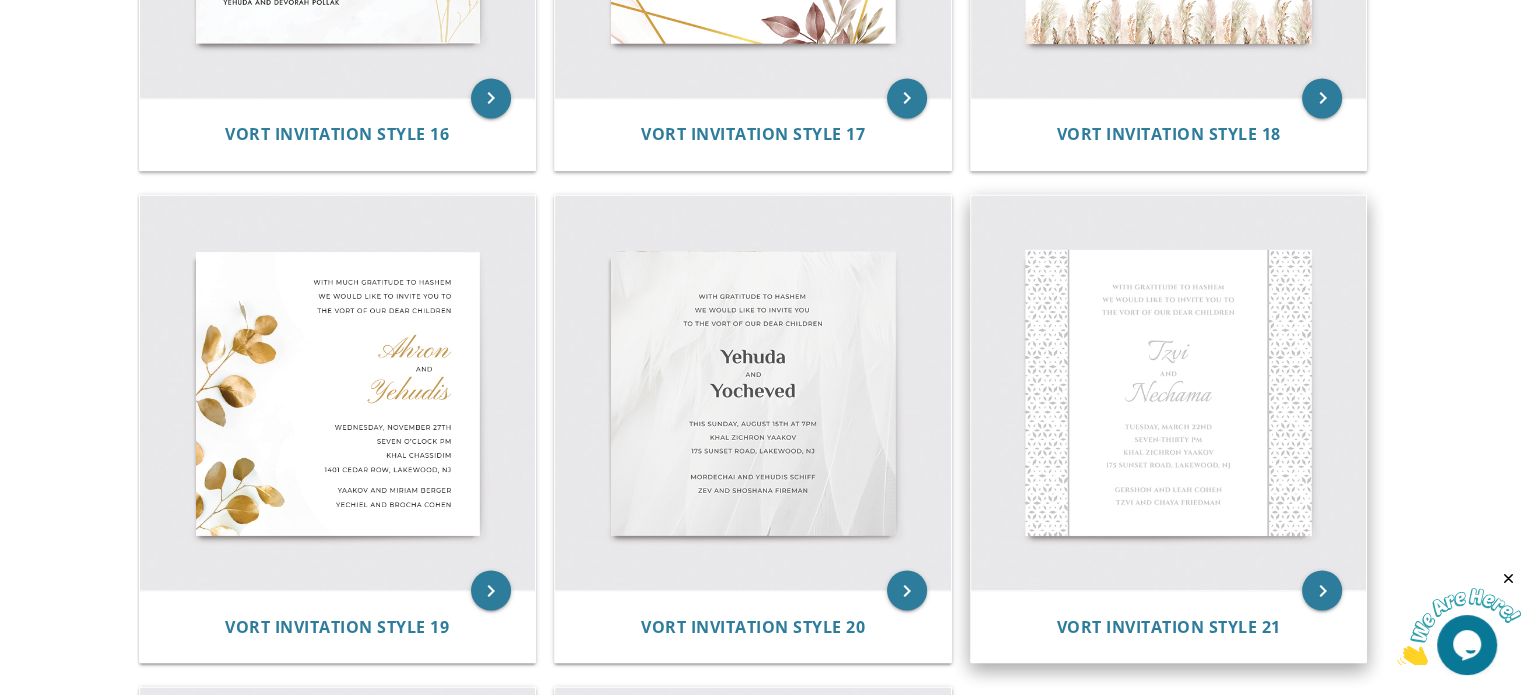 click at bounding box center (1169, 393) 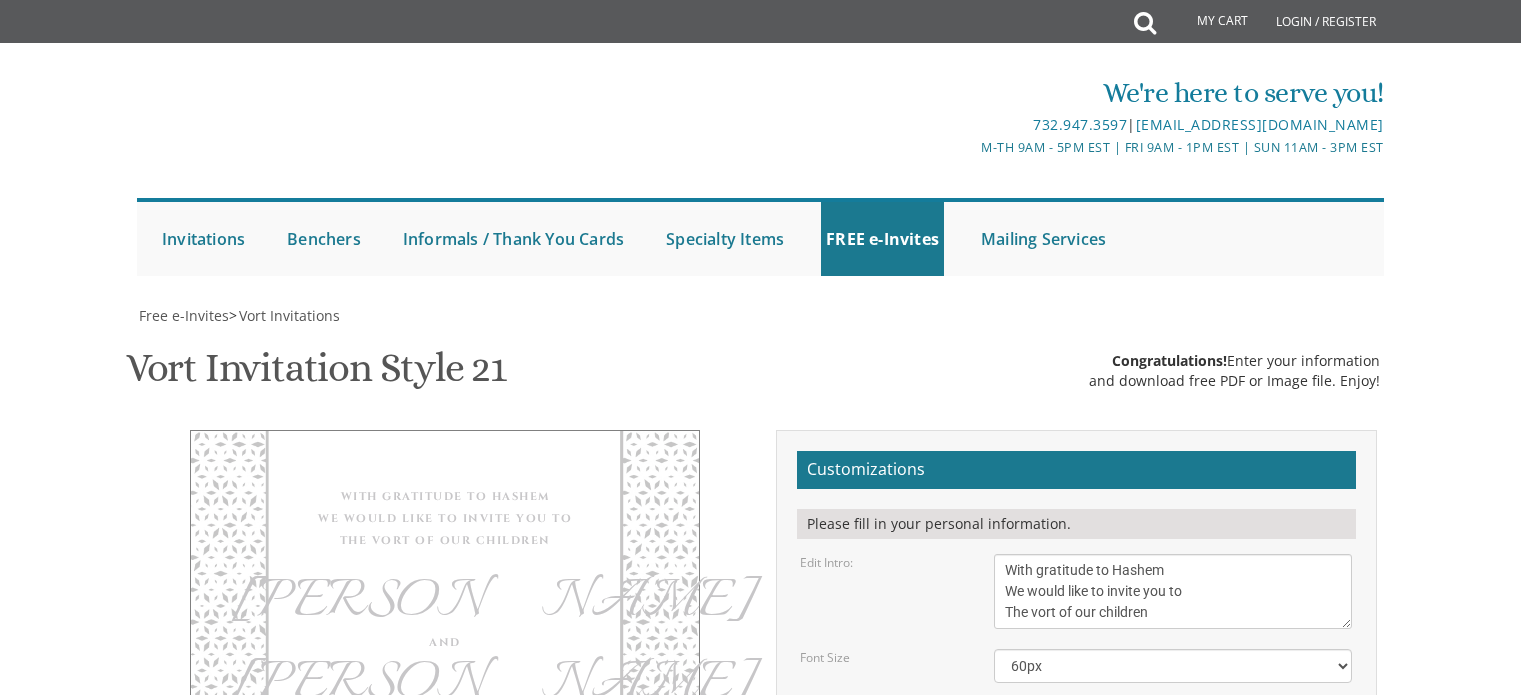 scroll, scrollTop: 0, scrollLeft: 0, axis: both 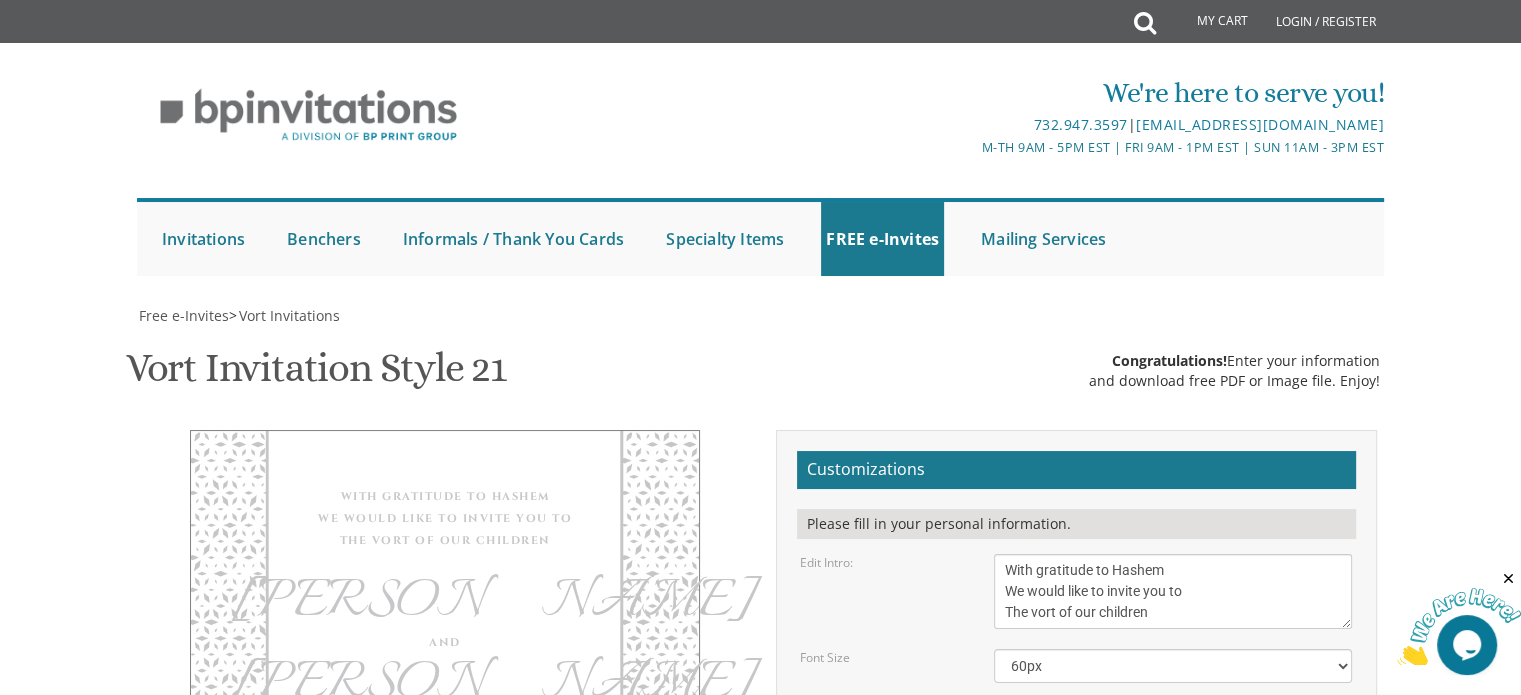 click on "With gratitude to Hashem
We would like to invite you to
The vort of our children" at bounding box center [1173, 591] 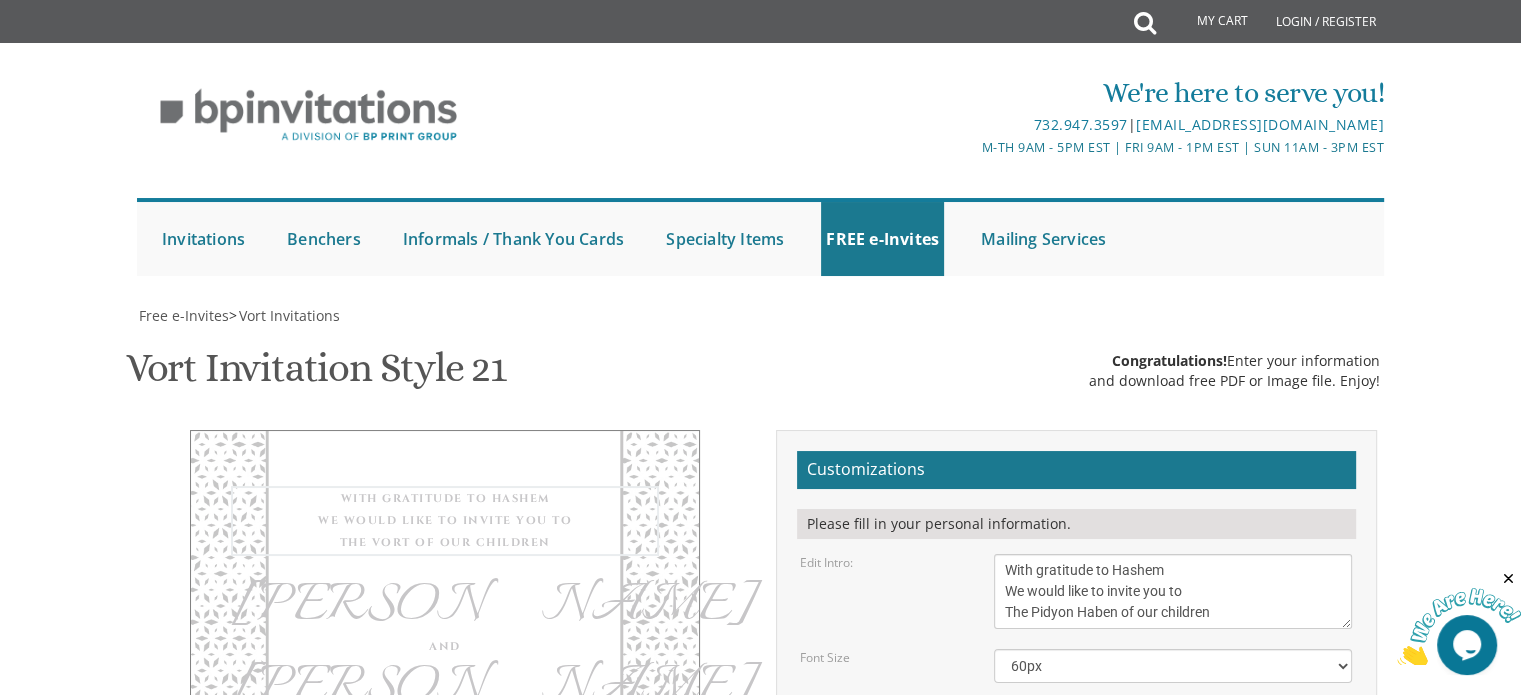 click on "With gratitude to Hashem
We would like to invite you to
The vort of our children" at bounding box center (1173, 591) 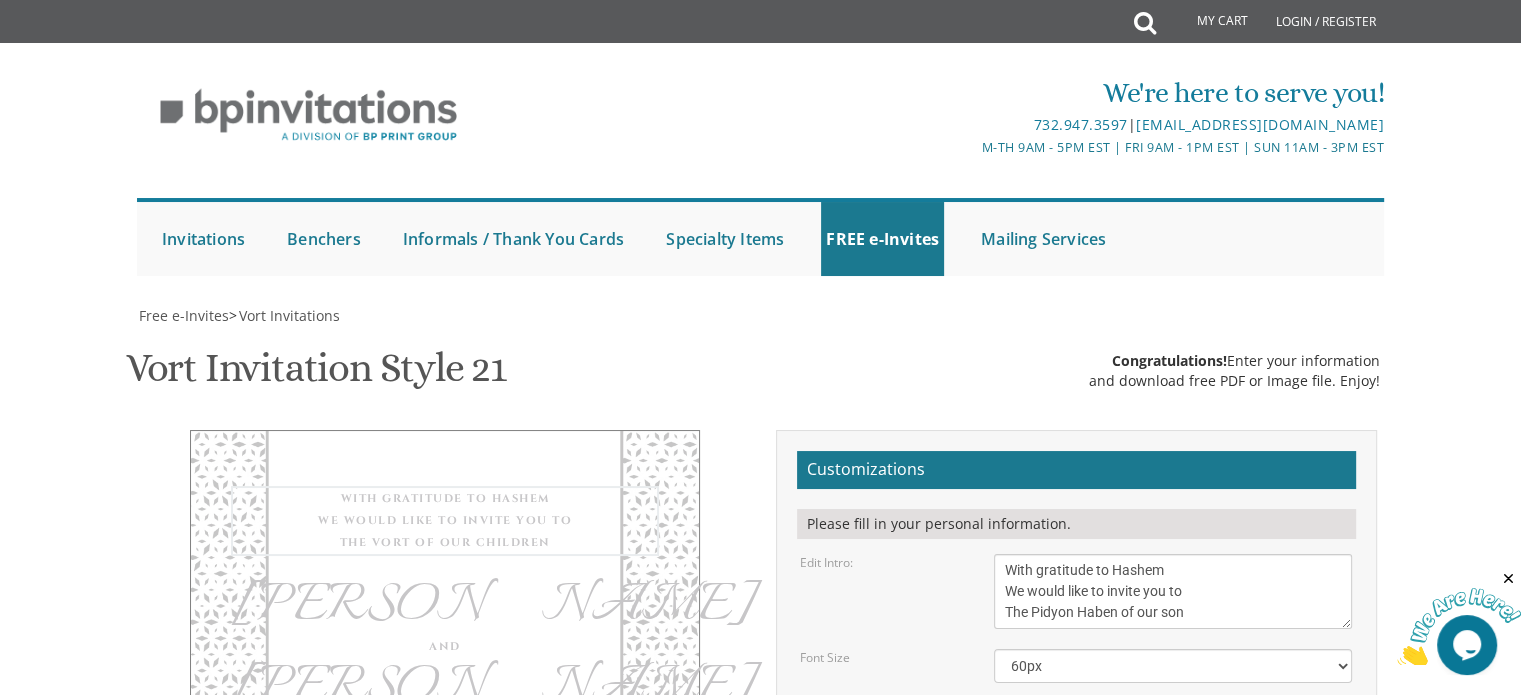 type on "With gratitude to Hashem
We would like to invite you to
The Pidyon Haben of our son" 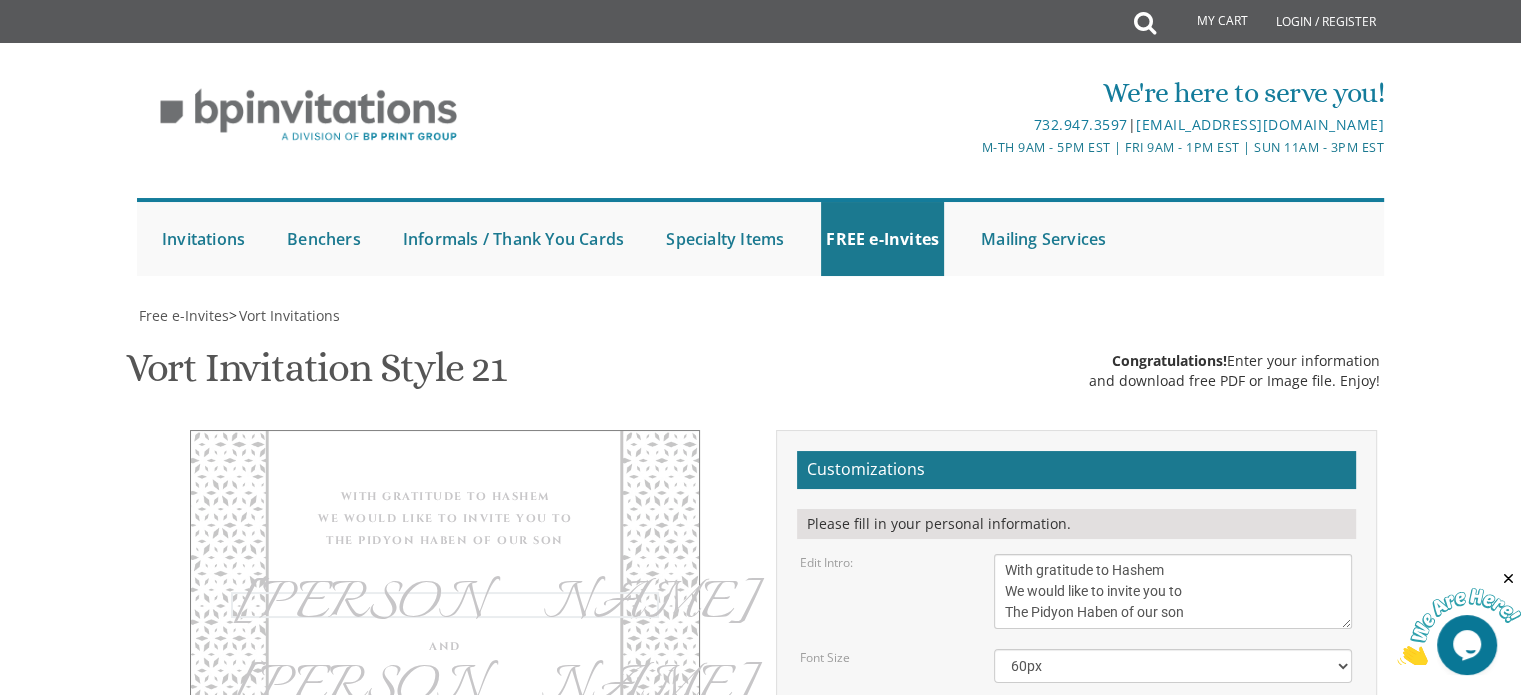 type on "T" 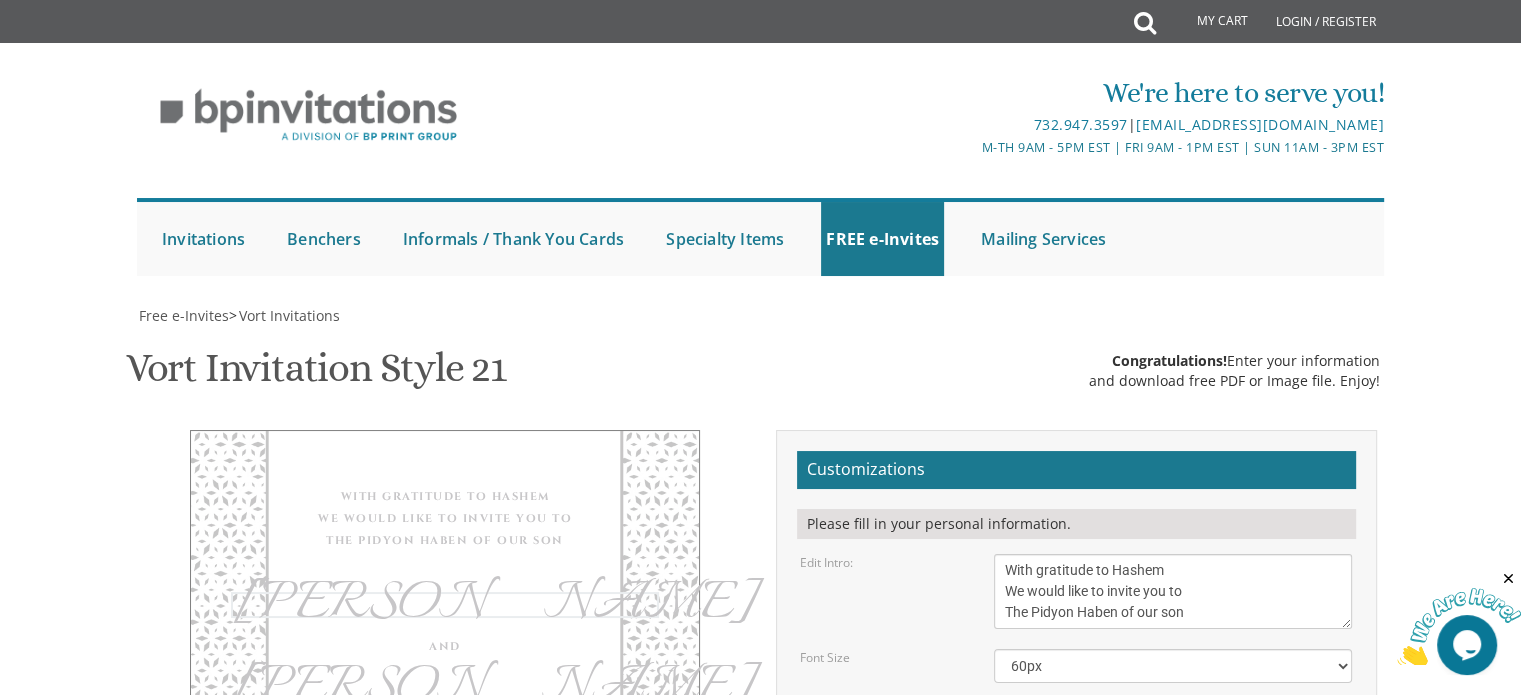 type on "[PERSON_NAME]" 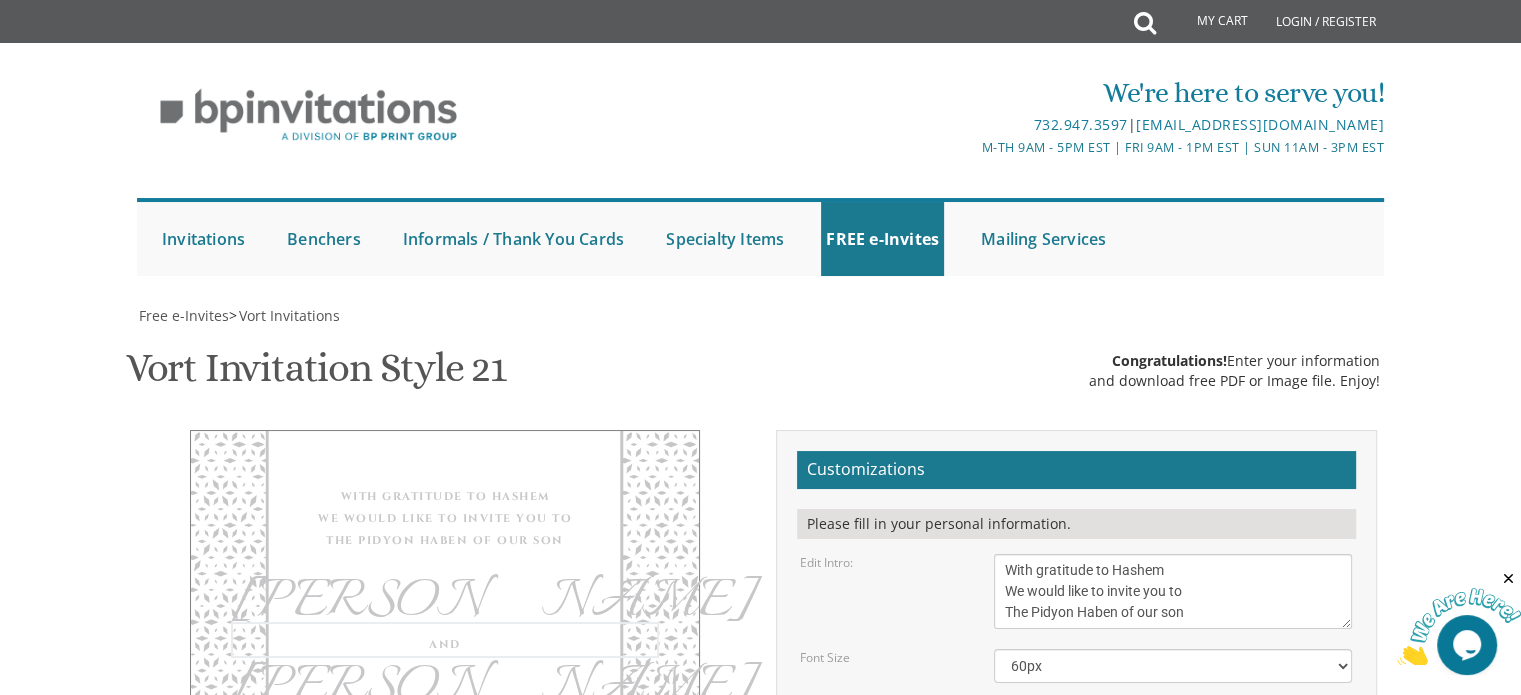 type on "a" 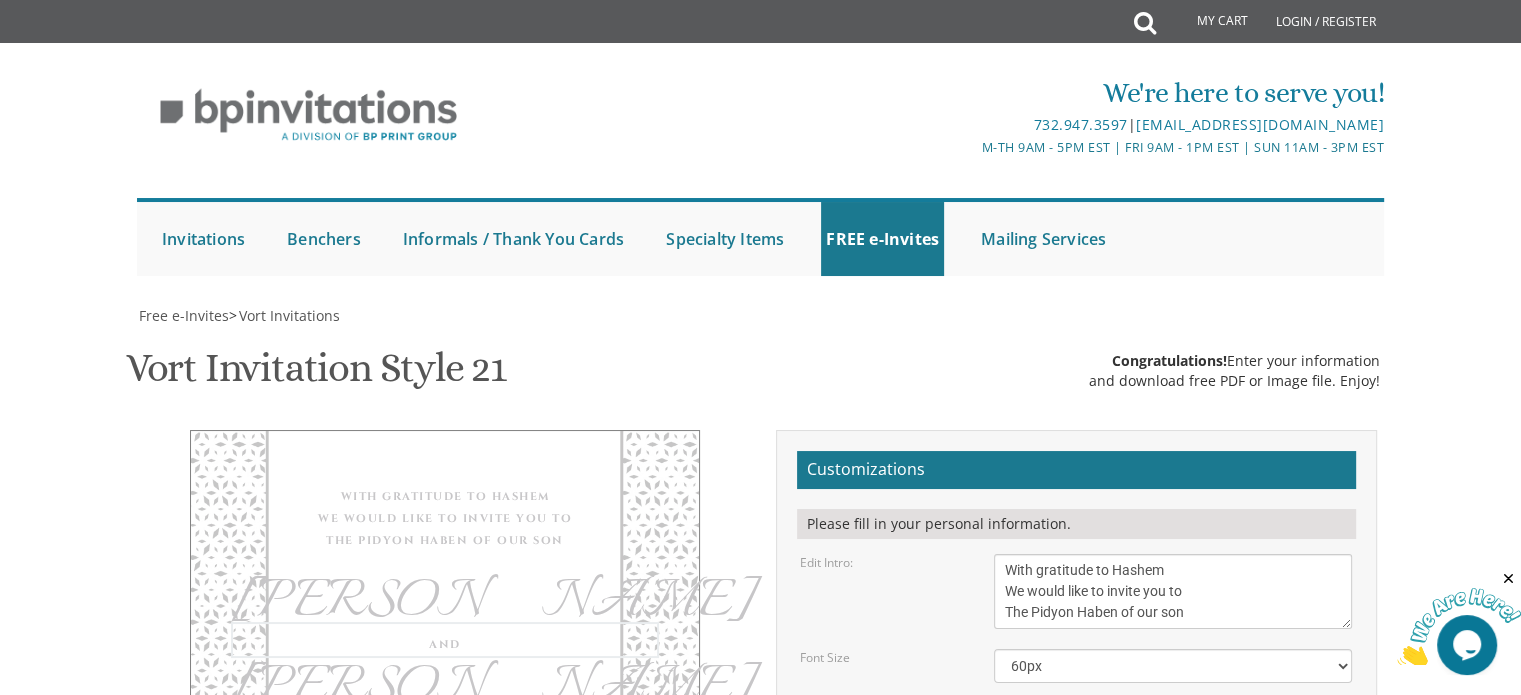 type 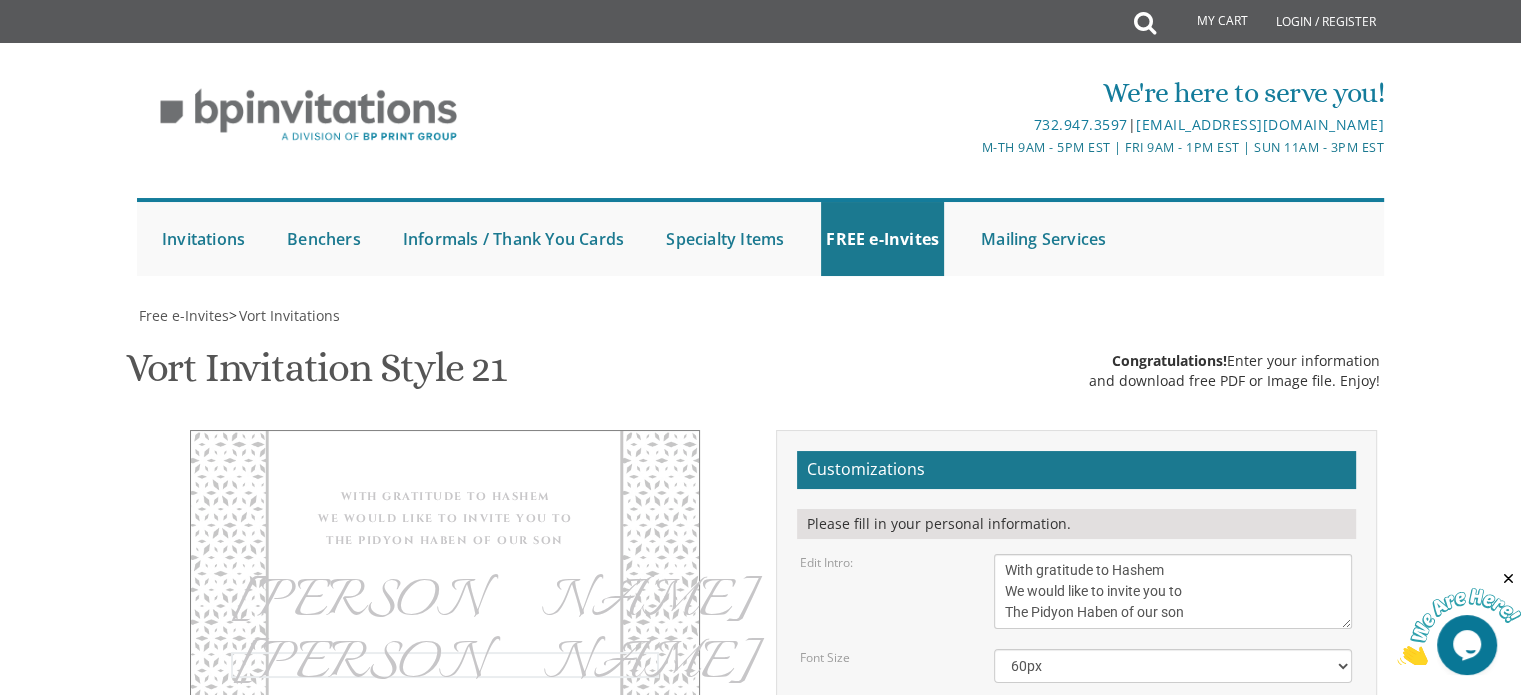 type on "N" 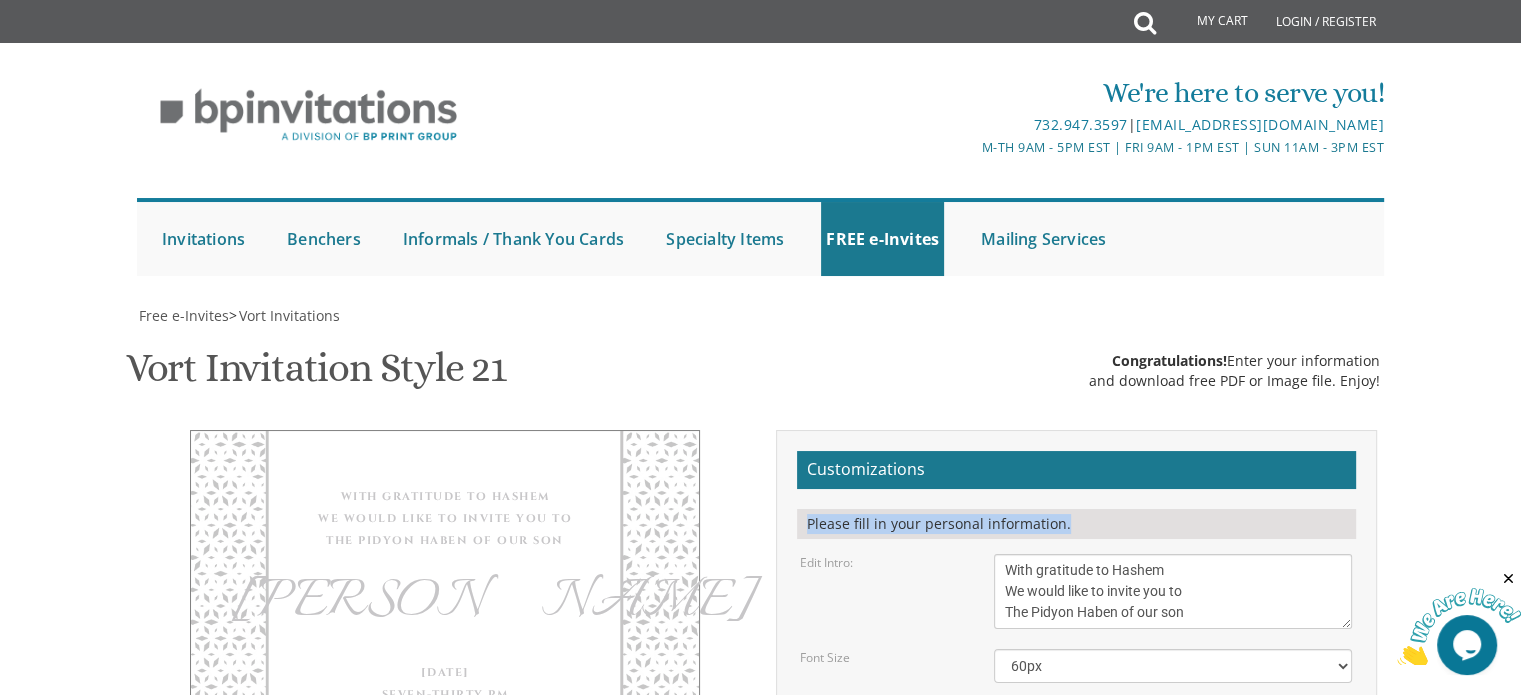 drag, startPoint x: 1519, startPoint y: 295, endPoint x: 1534, endPoint y: 383, distance: 89.26926 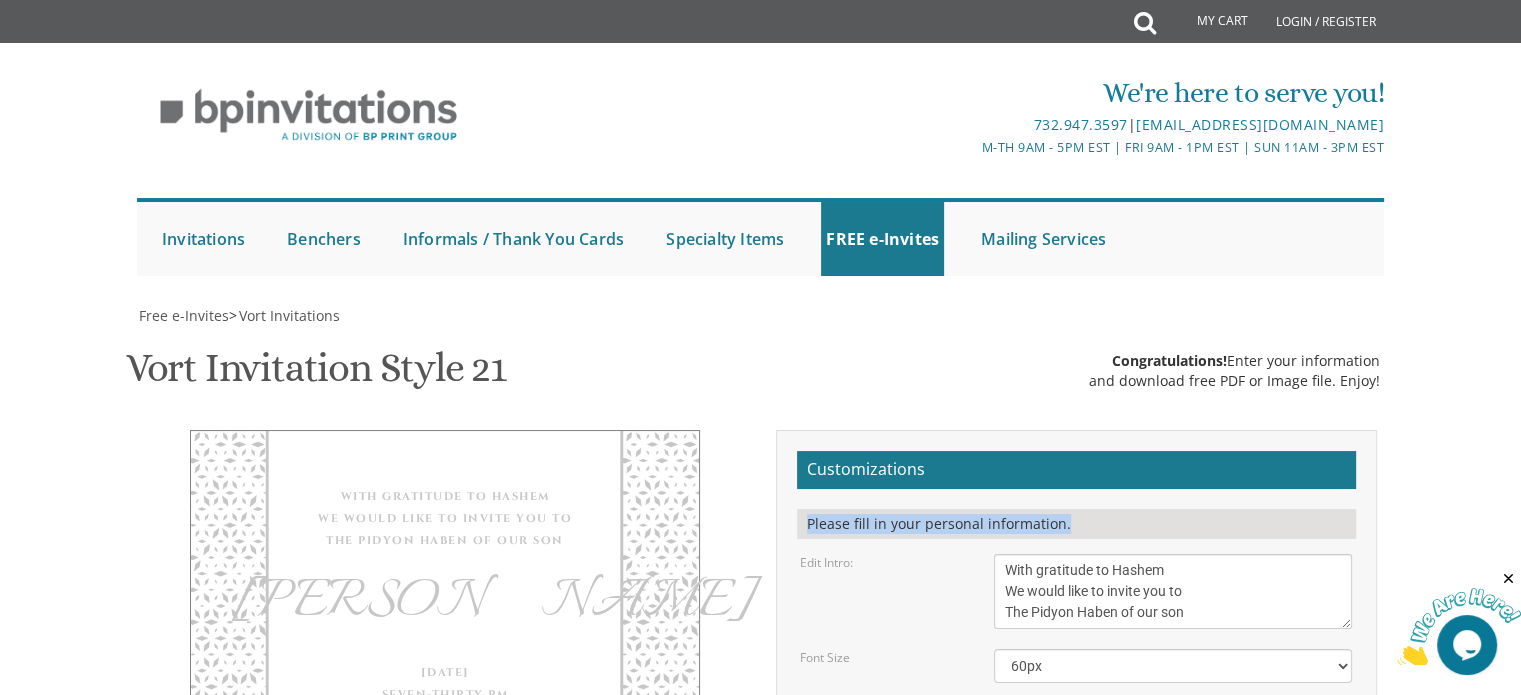 scroll, scrollTop: 545, scrollLeft: 0, axis: vertical 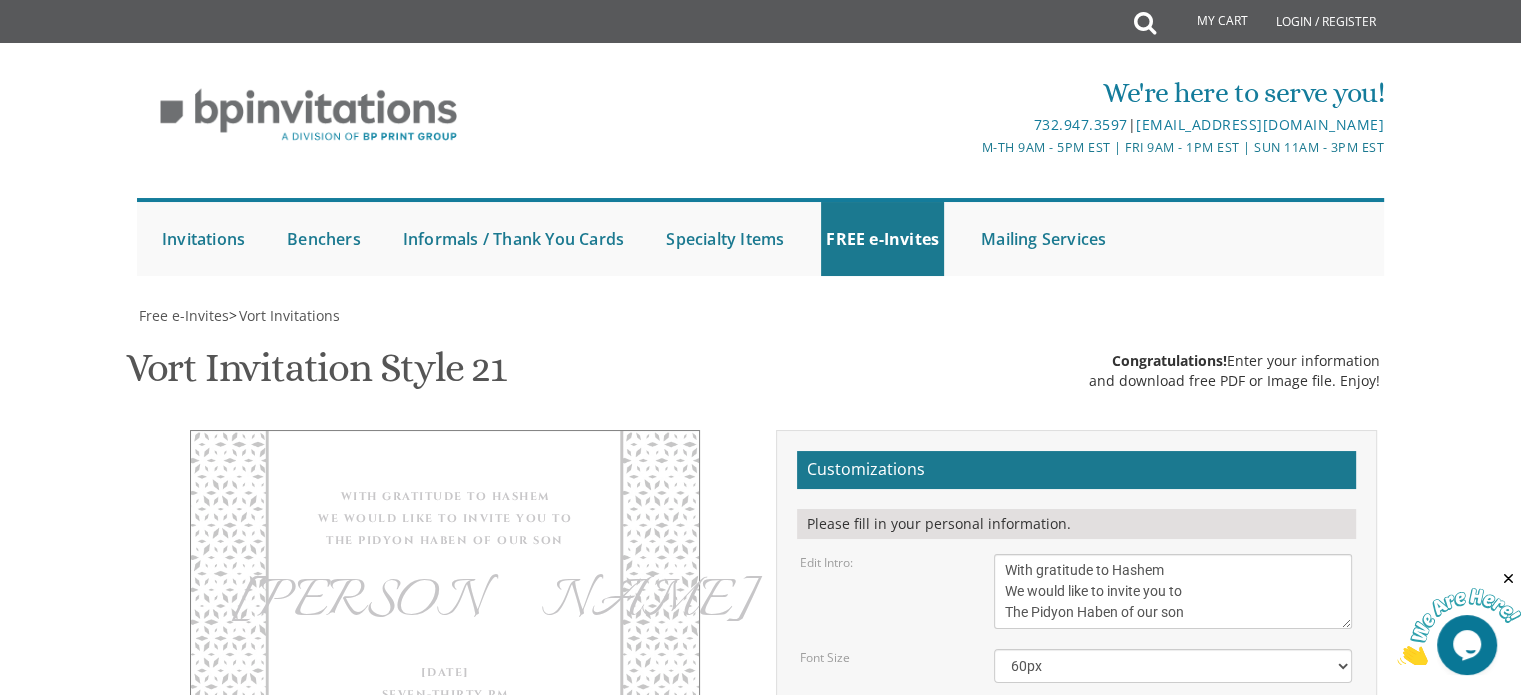 click on "[DATE]
Seven-thirty pm
Khal Zichron [PERSON_NAME]
[STREET_ADDRESS]" at bounding box center [1173, 910] 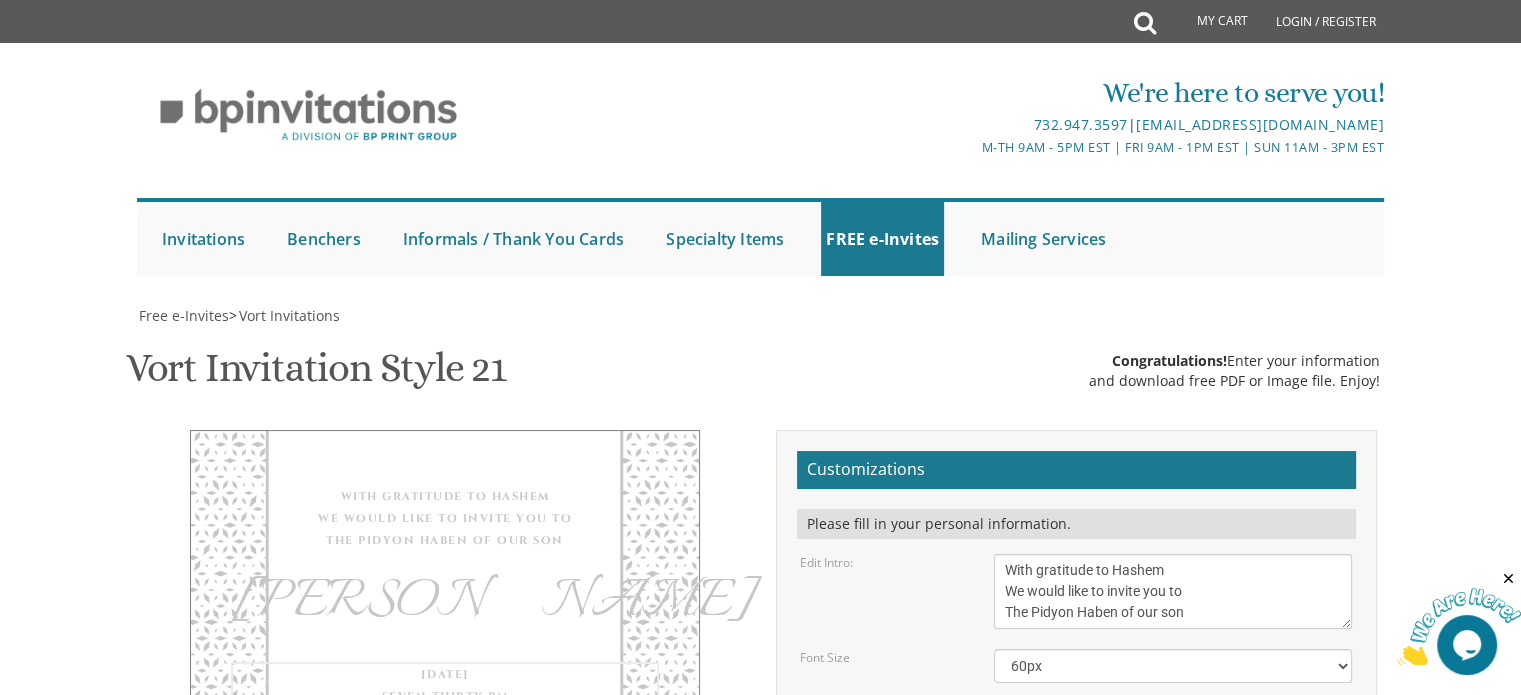 click on "[DATE]
Seven-thirty pm
Khal Zichron [PERSON_NAME]
[STREET_ADDRESS]" at bounding box center [1173, 910] 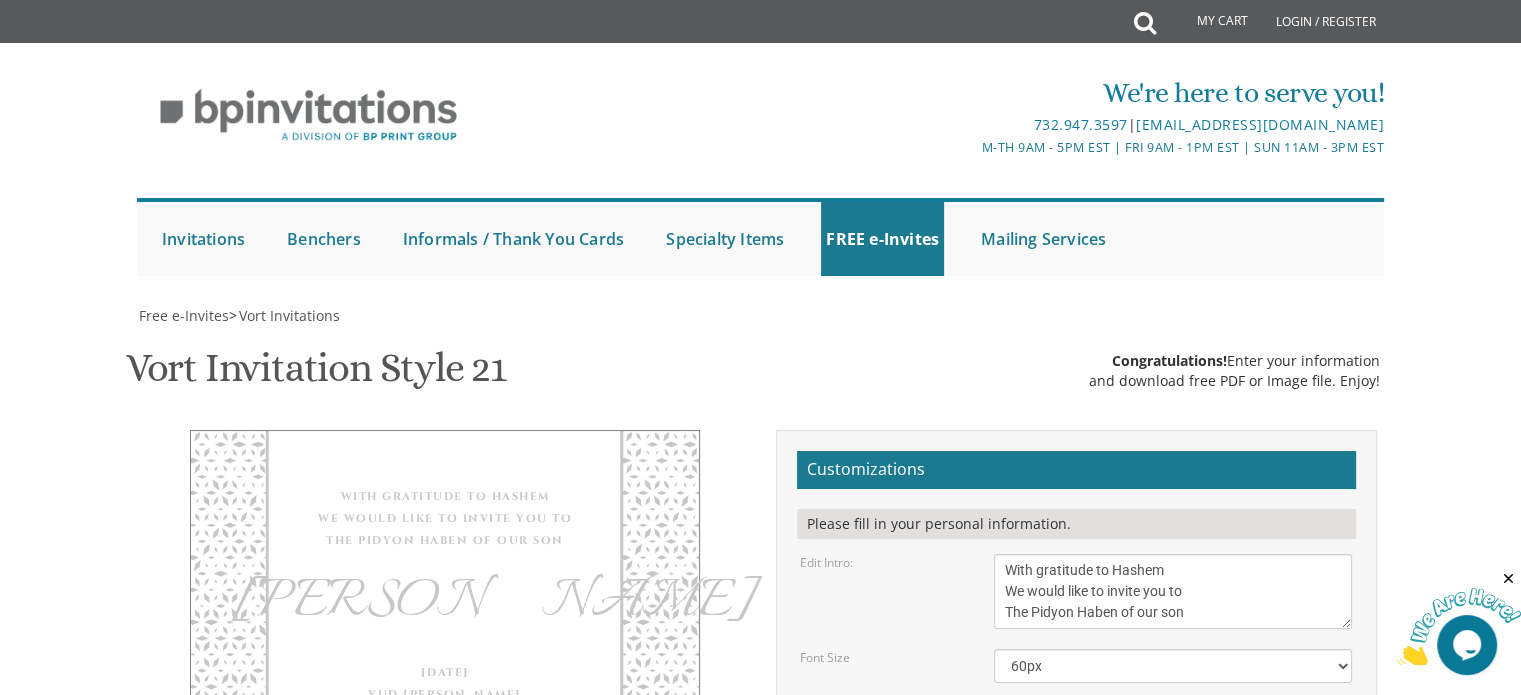 click on "[PERSON_NAME] and [PERSON_NAME]
[PERSON_NAME] and [PERSON_NAME]" at bounding box center (1173, 1005) 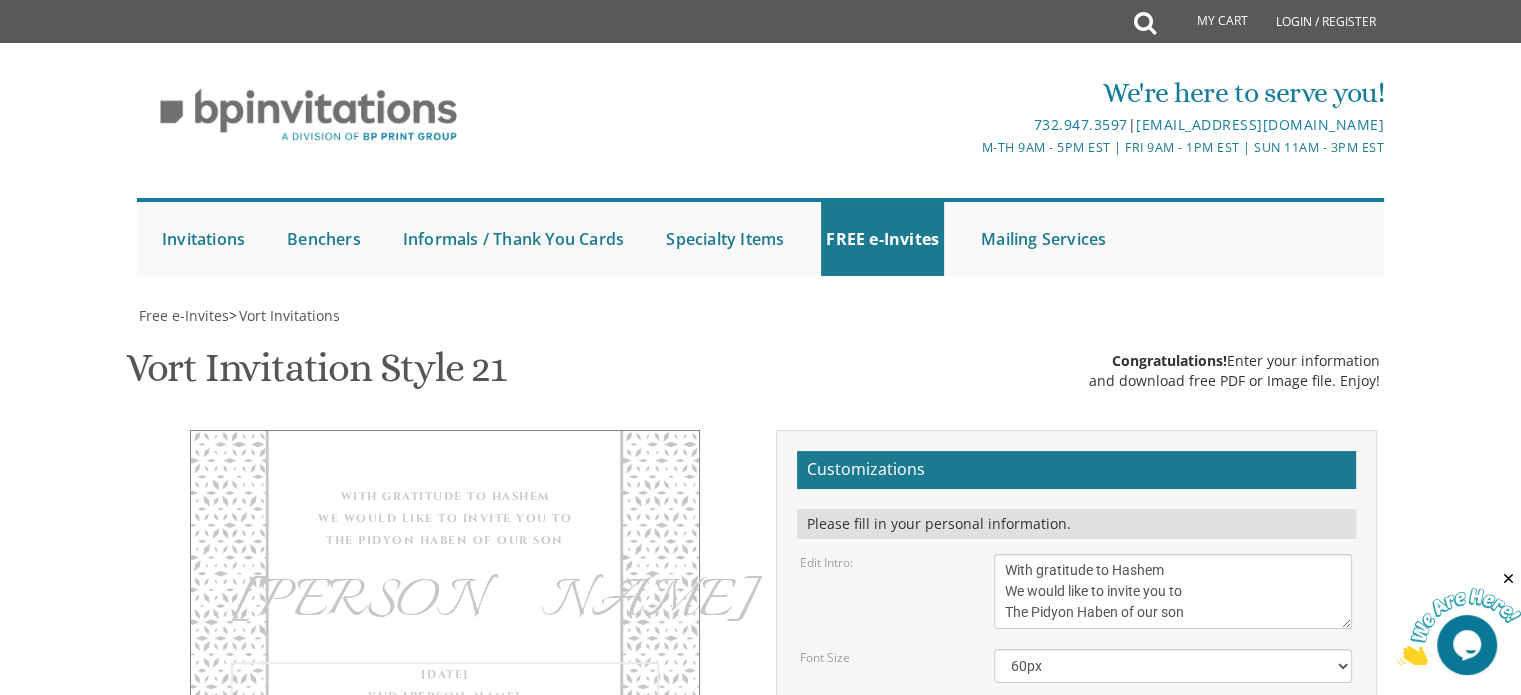 click on "[DATE]
Seven-thirty pm
Khal Zichron [PERSON_NAME]
[STREET_ADDRESS]" at bounding box center [1173, 910] 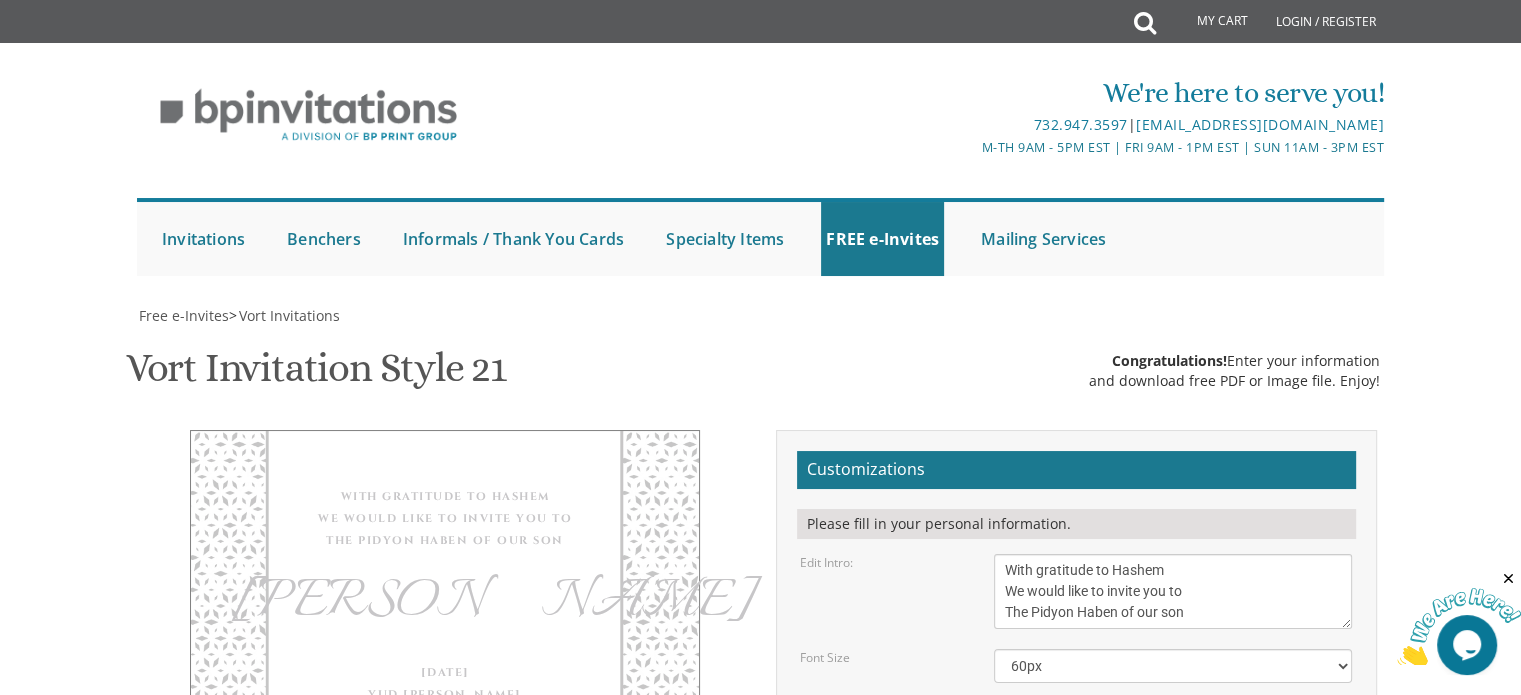 scroll, scrollTop: 15, scrollLeft: 0, axis: vertical 